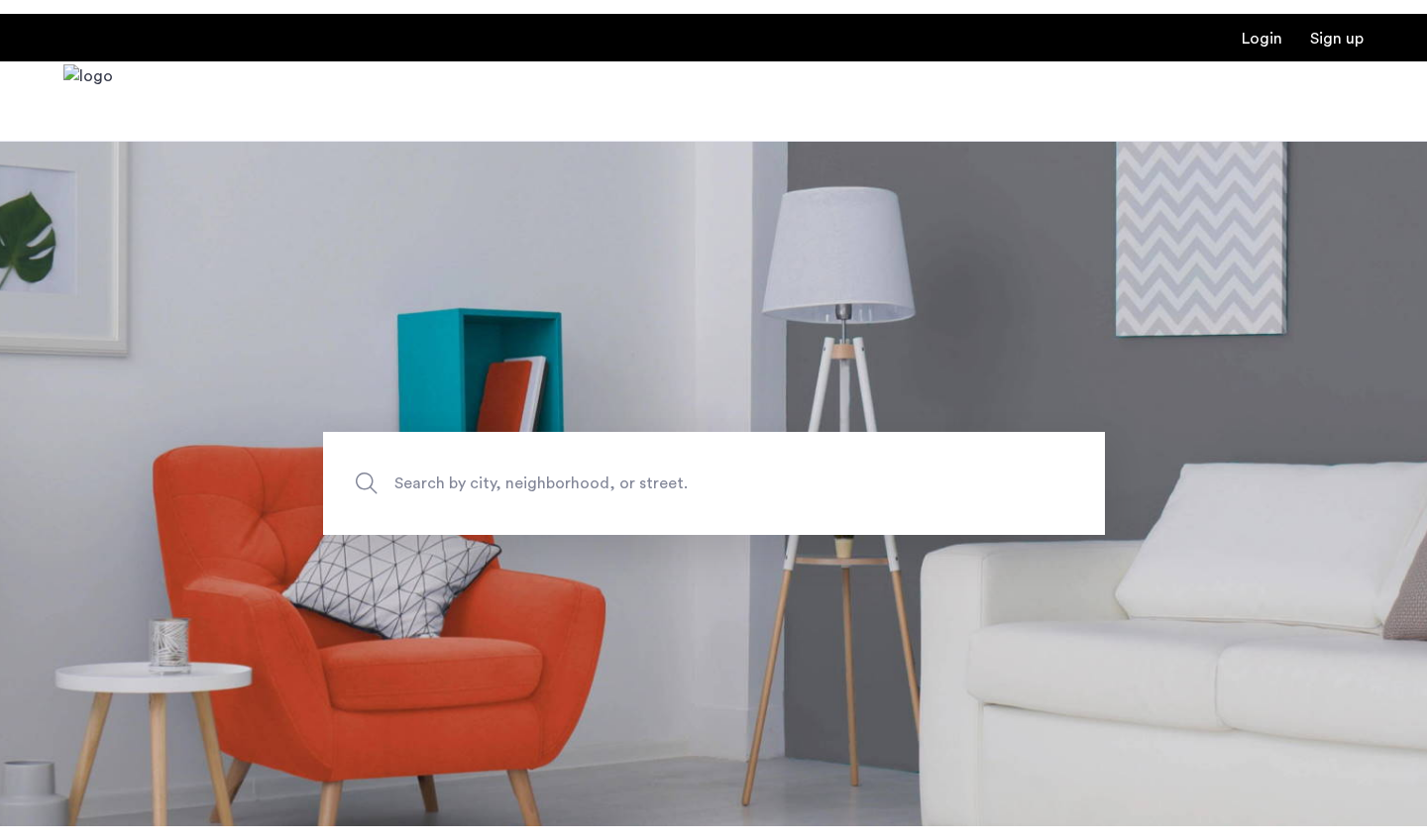 scroll, scrollTop: 0, scrollLeft: 0, axis: both 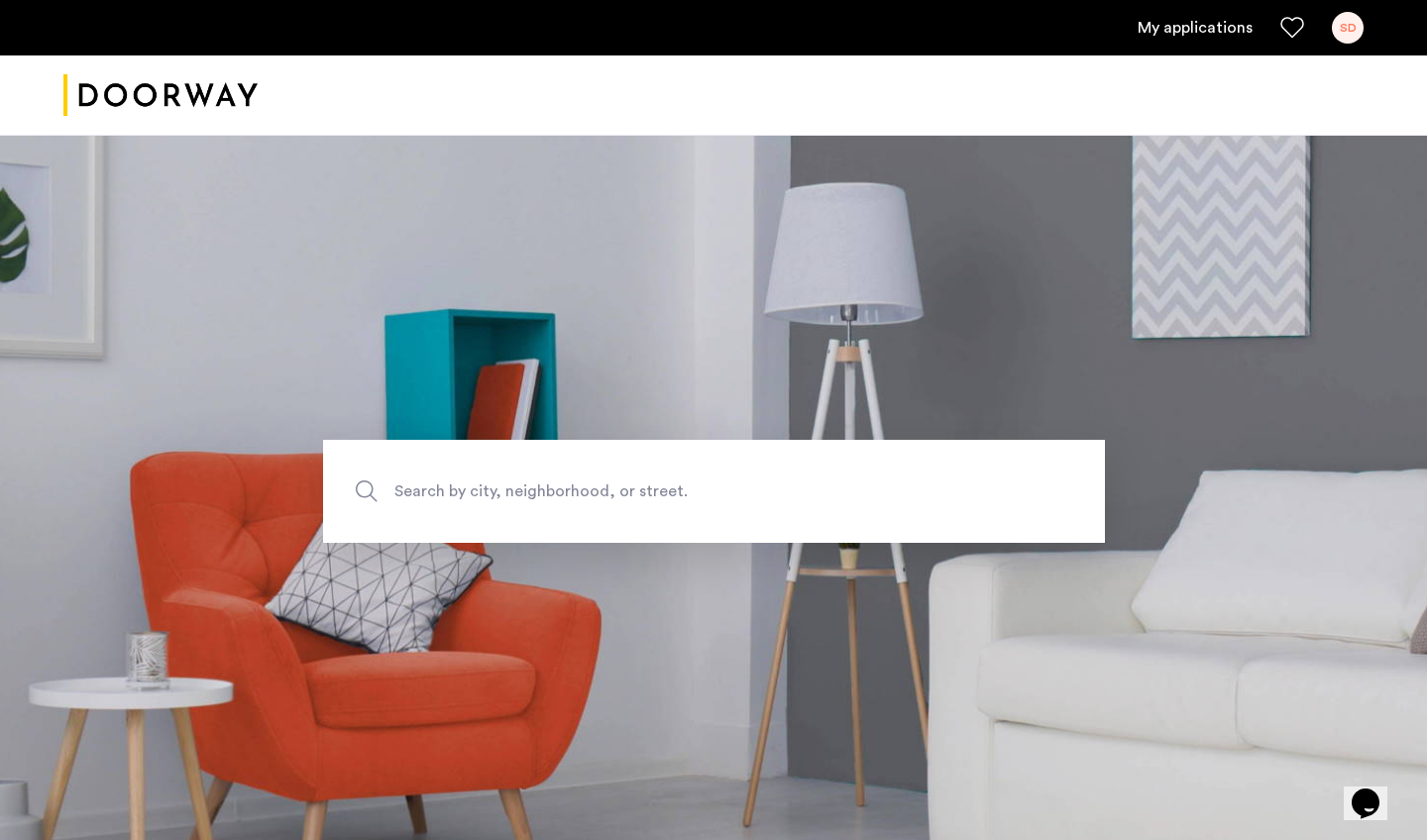 click on "My applications" at bounding box center [1195, 28] 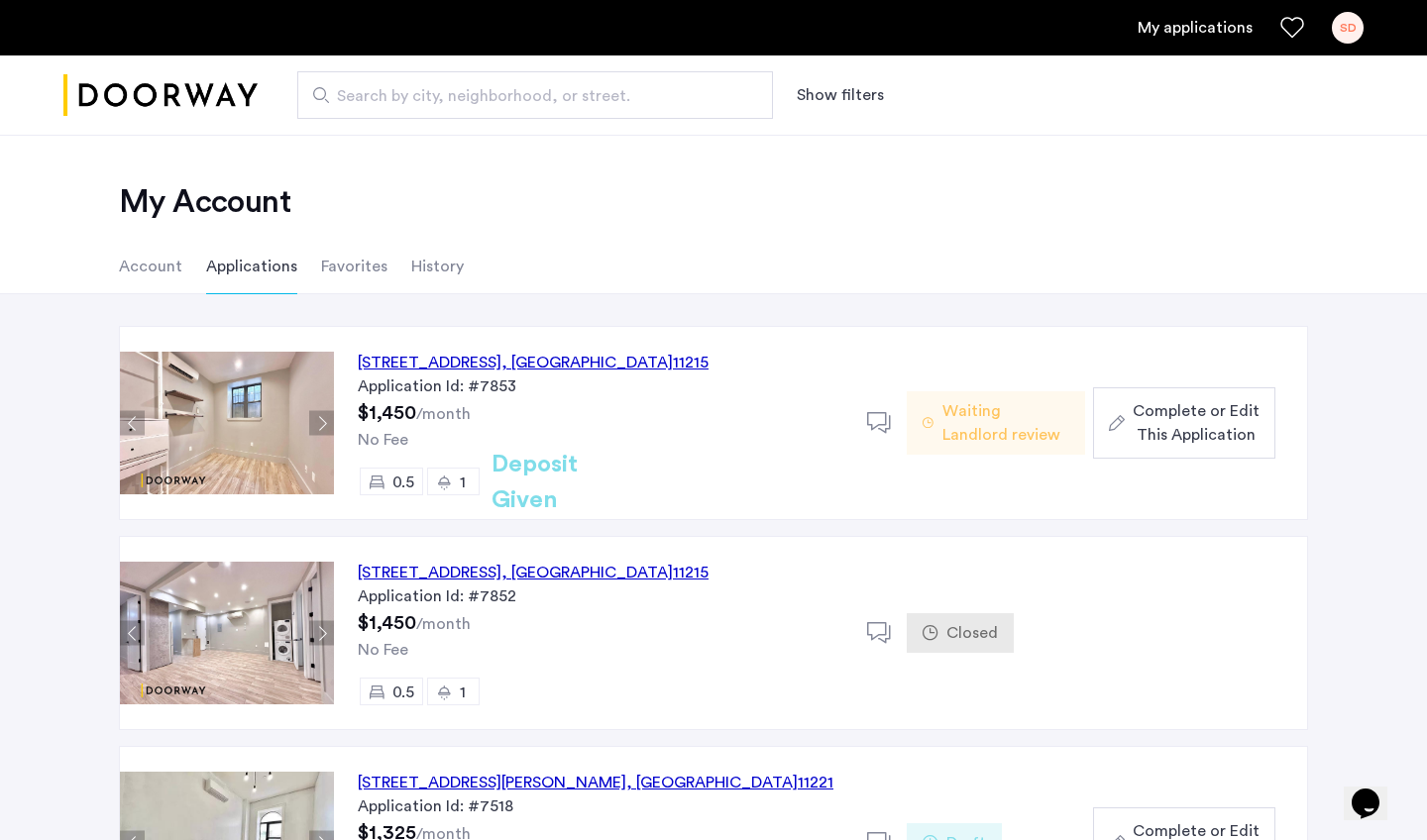 click on "Waiting Landlord review" 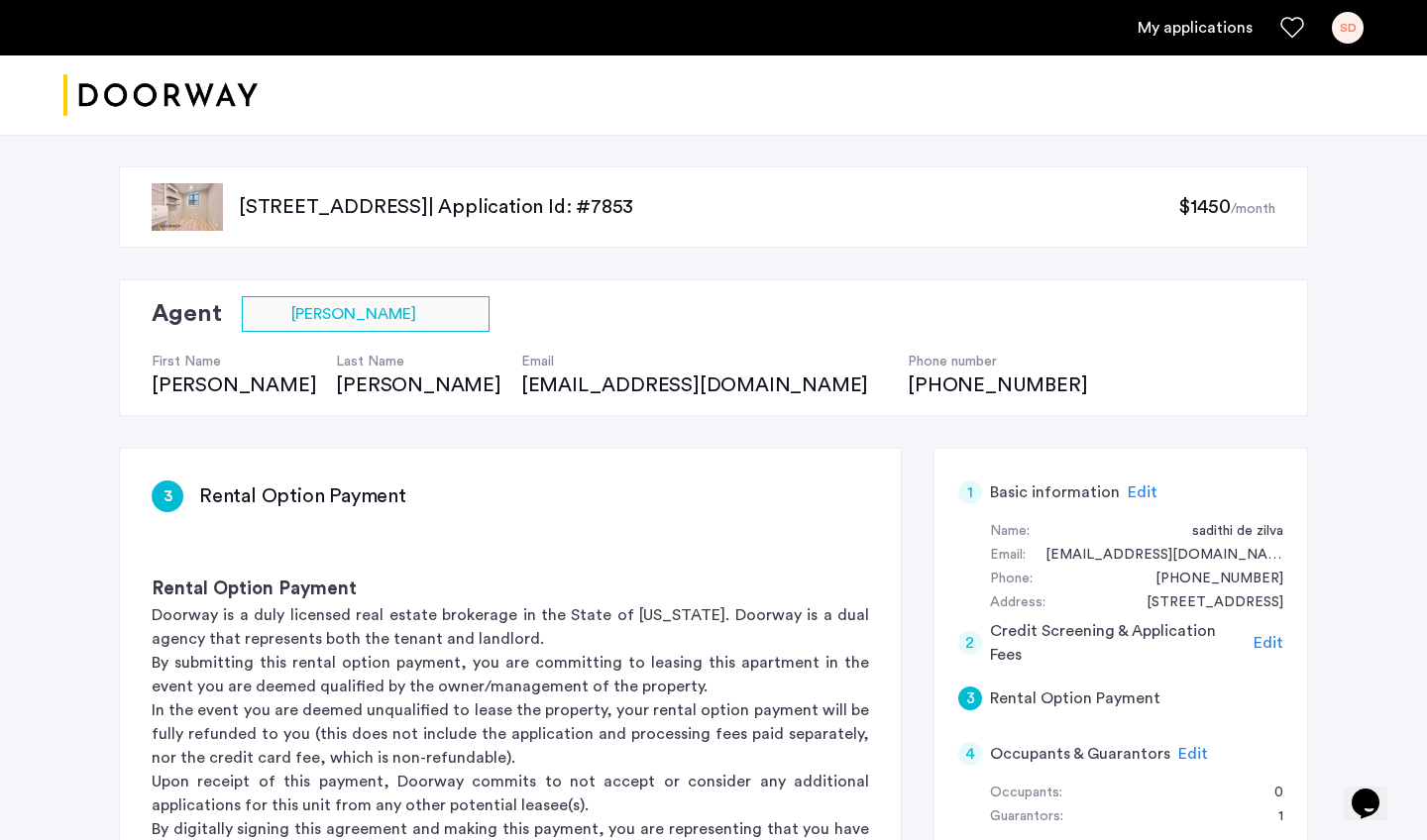 scroll, scrollTop: 0, scrollLeft: 0, axis: both 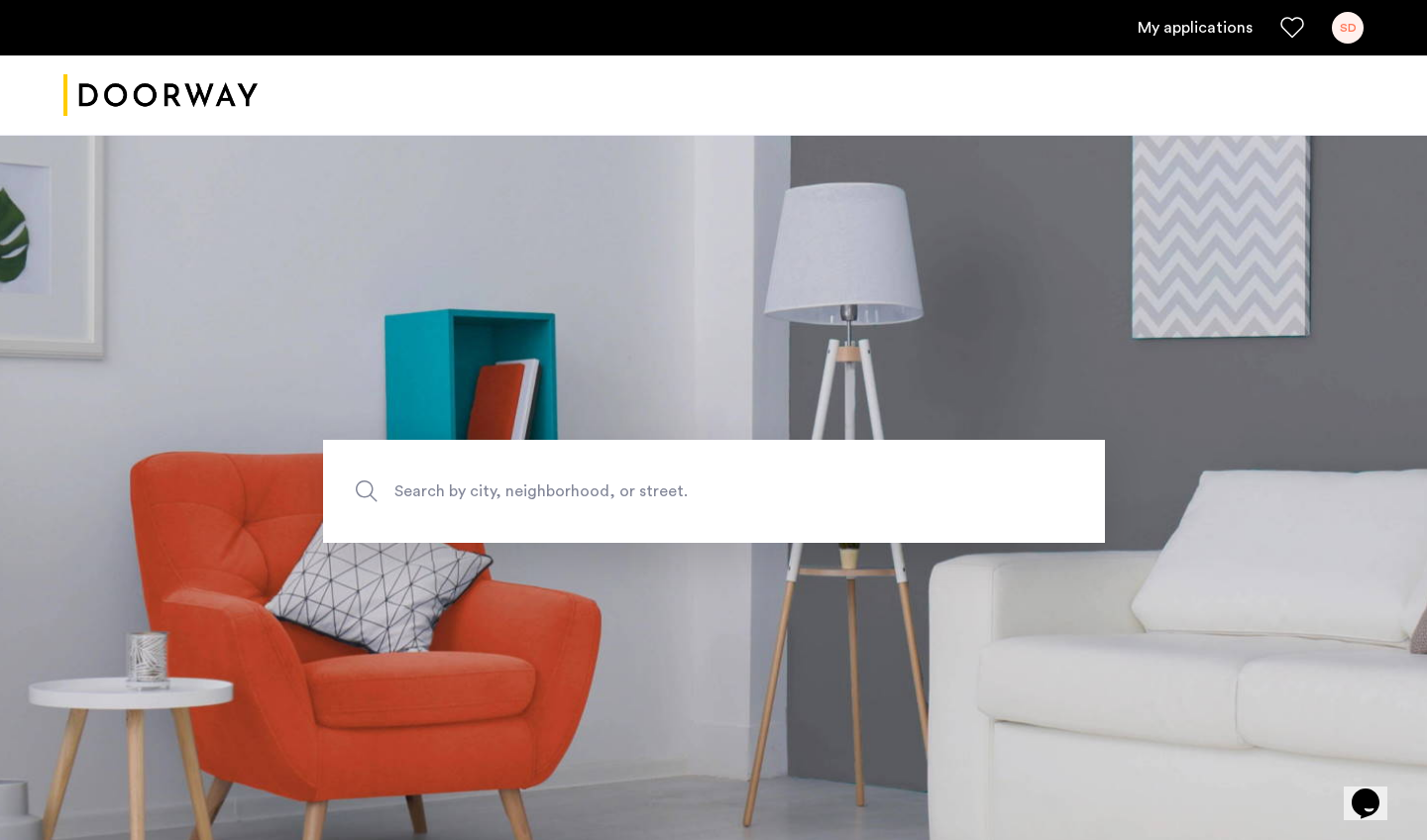 click on "Search by city, neighborhood, or street." 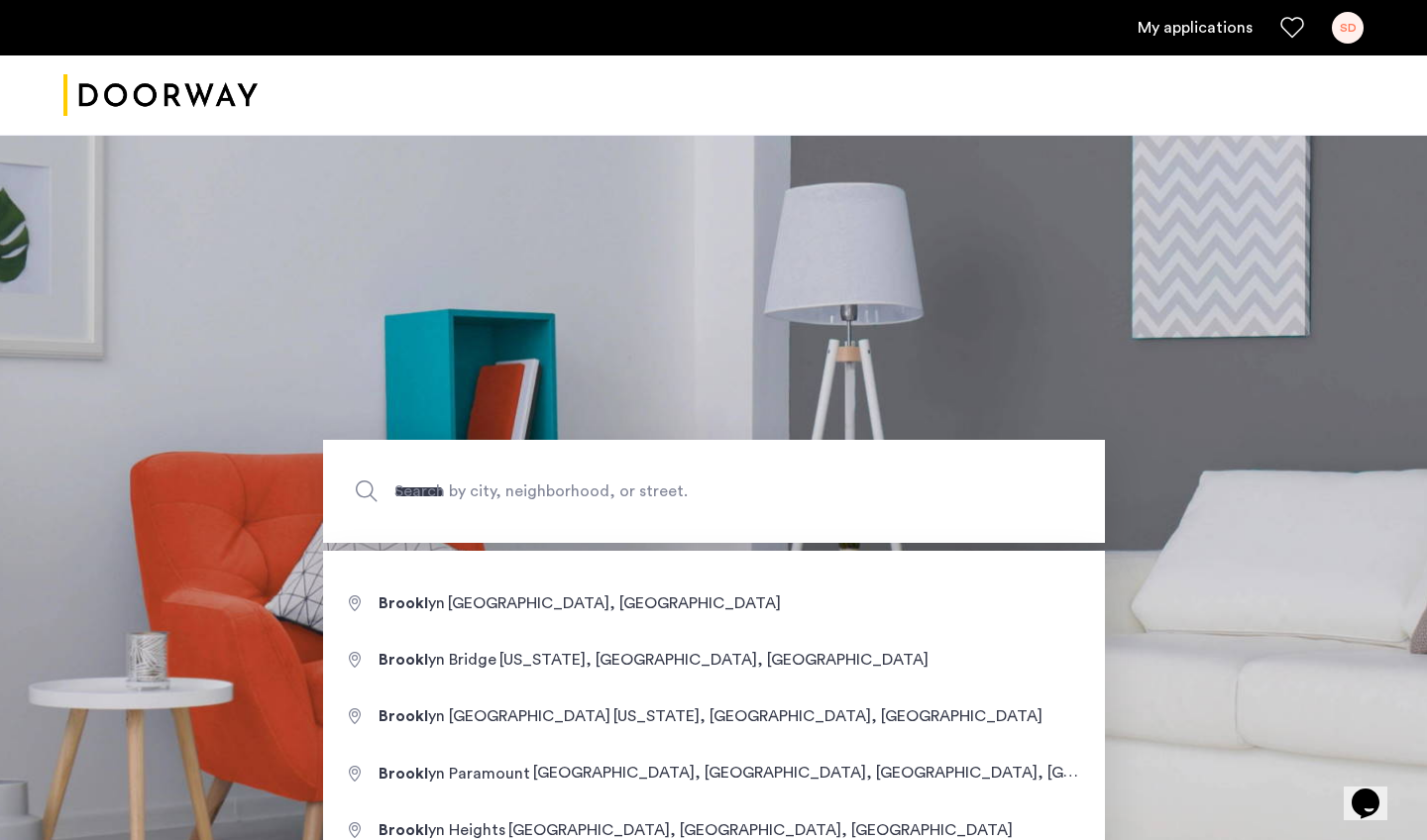 type on "**********" 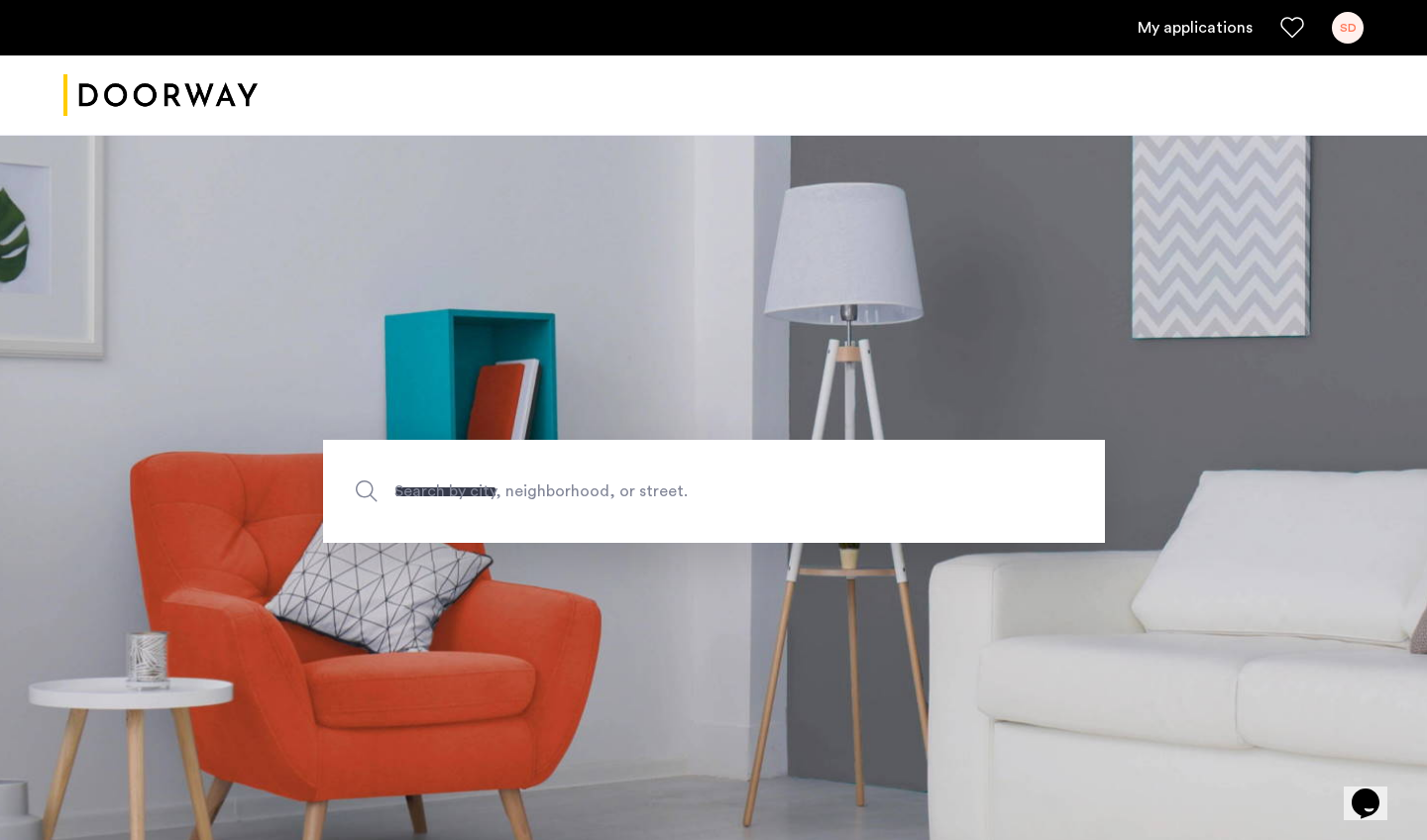 drag, startPoint x: 440, startPoint y: 548, endPoint x: 446, endPoint y: 614, distance: 66.27217 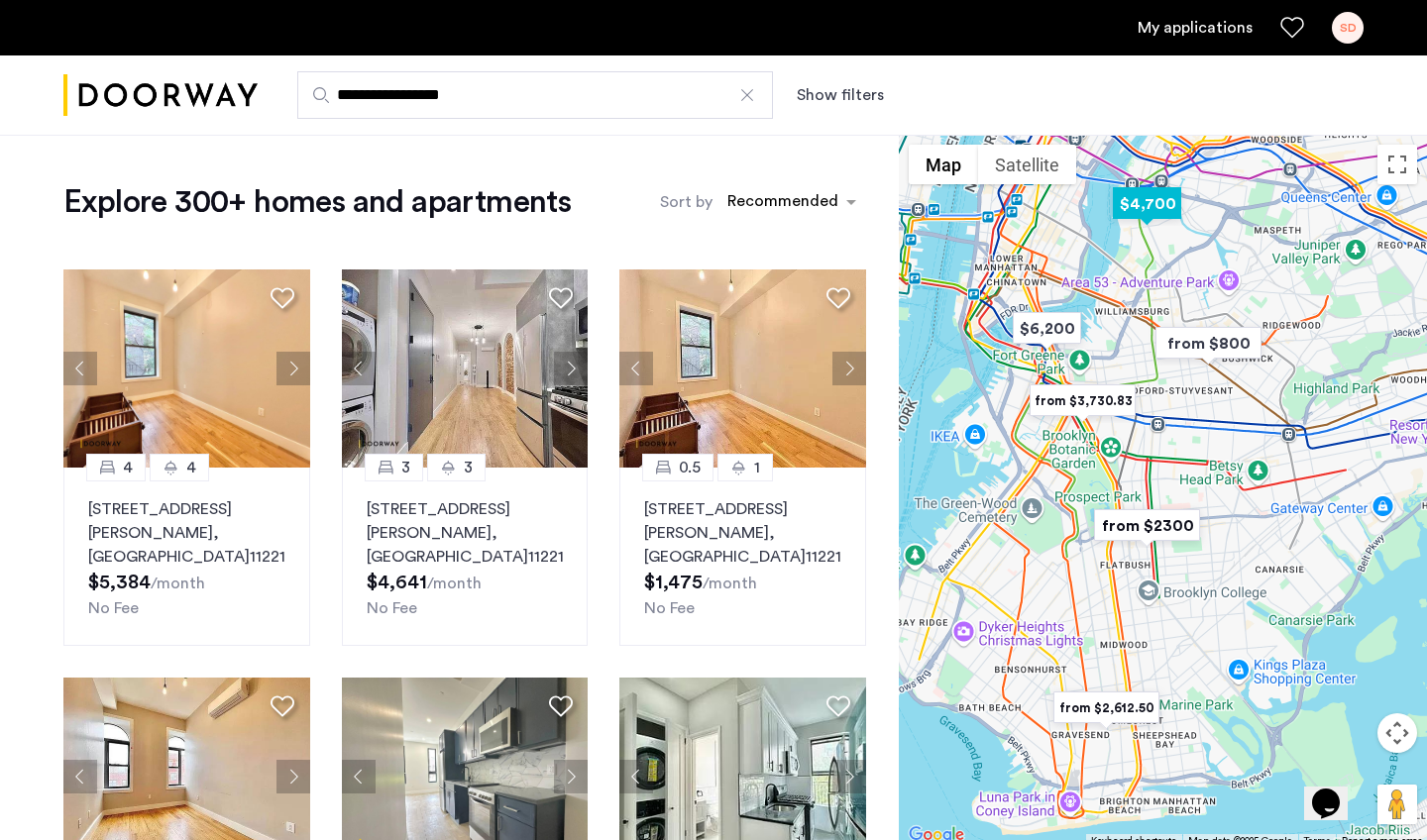 click at bounding box center (1147, 203) 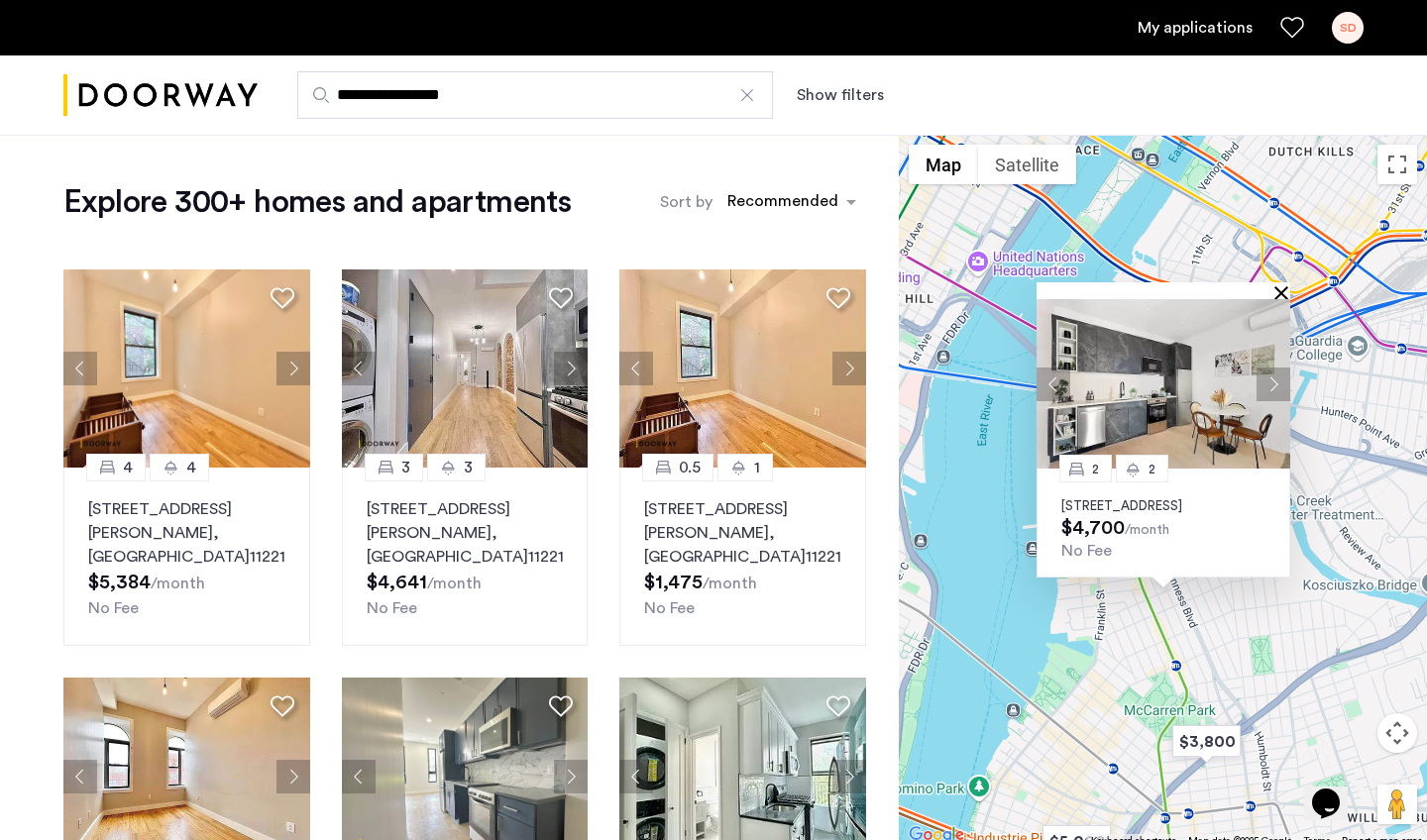 click at bounding box center (1285, 292) 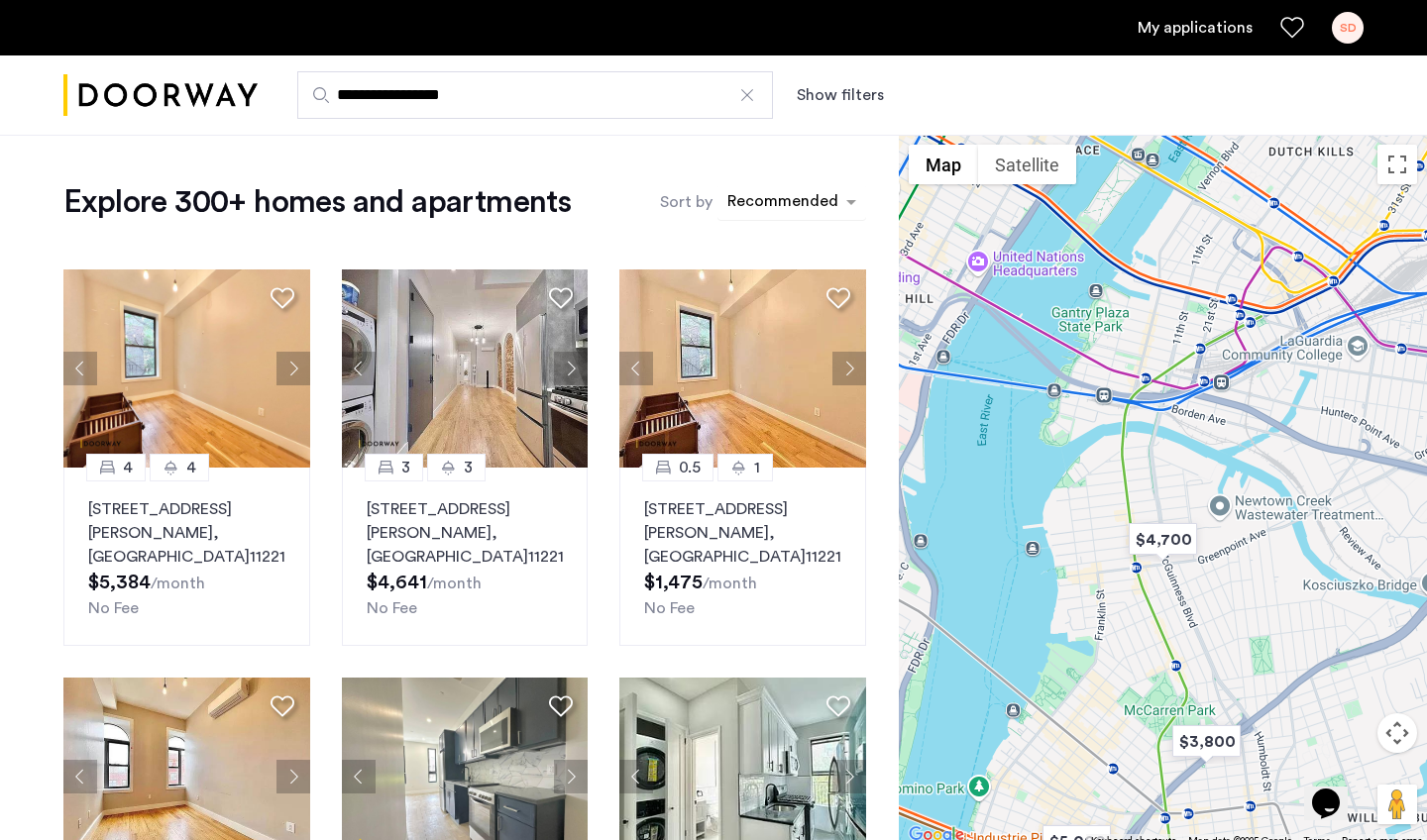 click 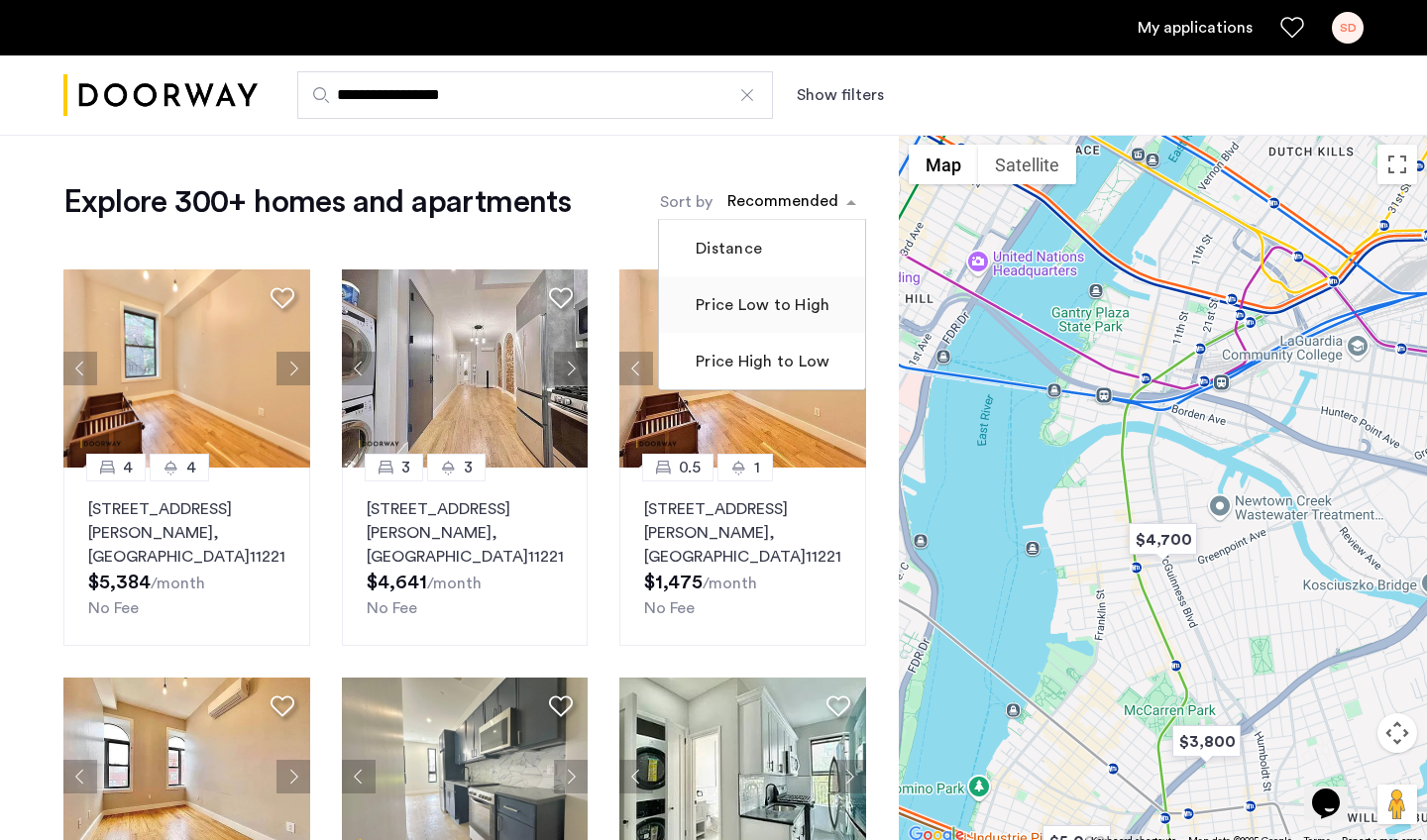 click on "Price Low to High" at bounding box center [762, 304] 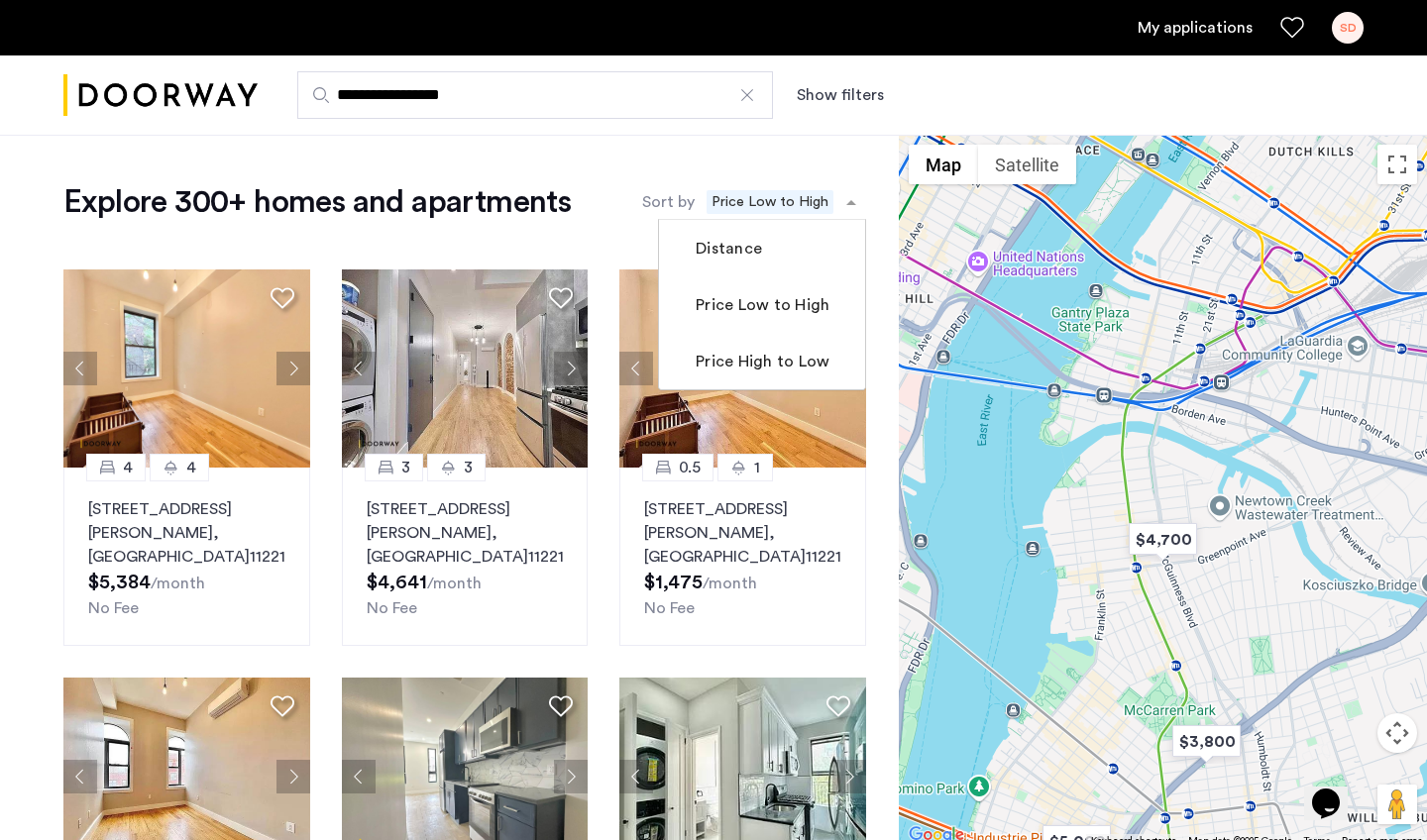 click on "Explore 300+ homes and apartments  Sort by Recommended × Price Low to High  Distance   Price Low to High   Price High to Low" 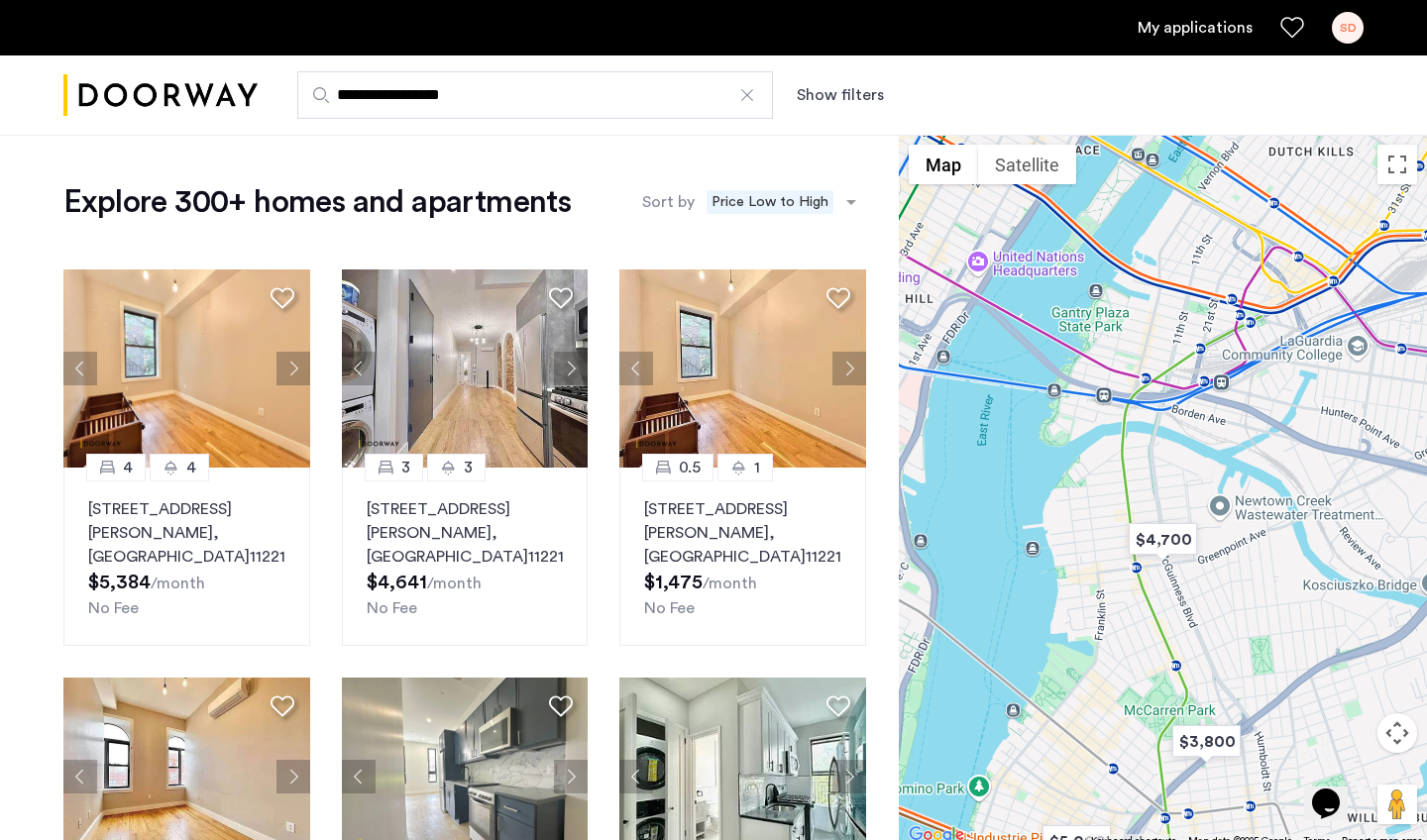 click on "Show filters" at bounding box center [840, 95] 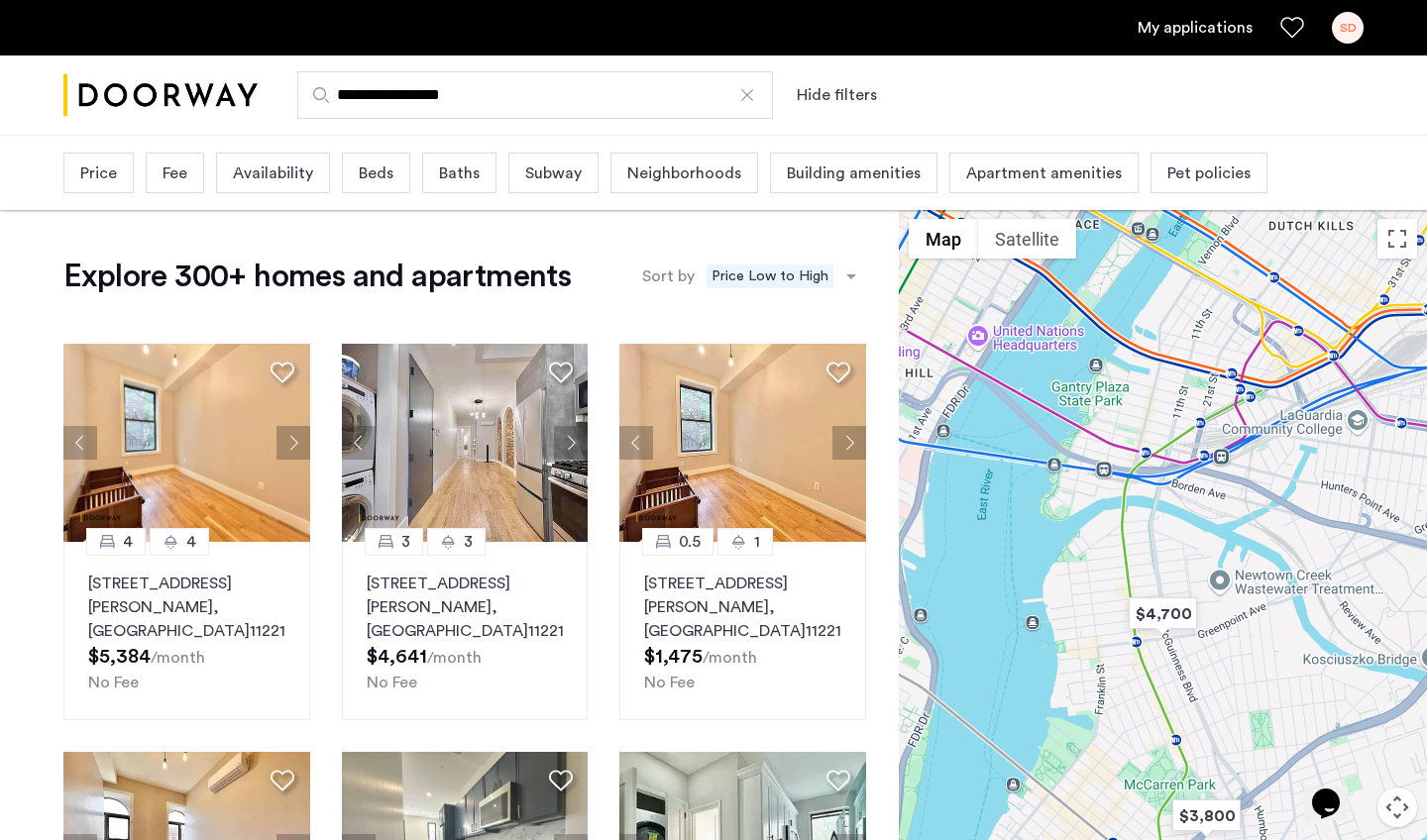 click on "Pet policies" at bounding box center [1209, 172] 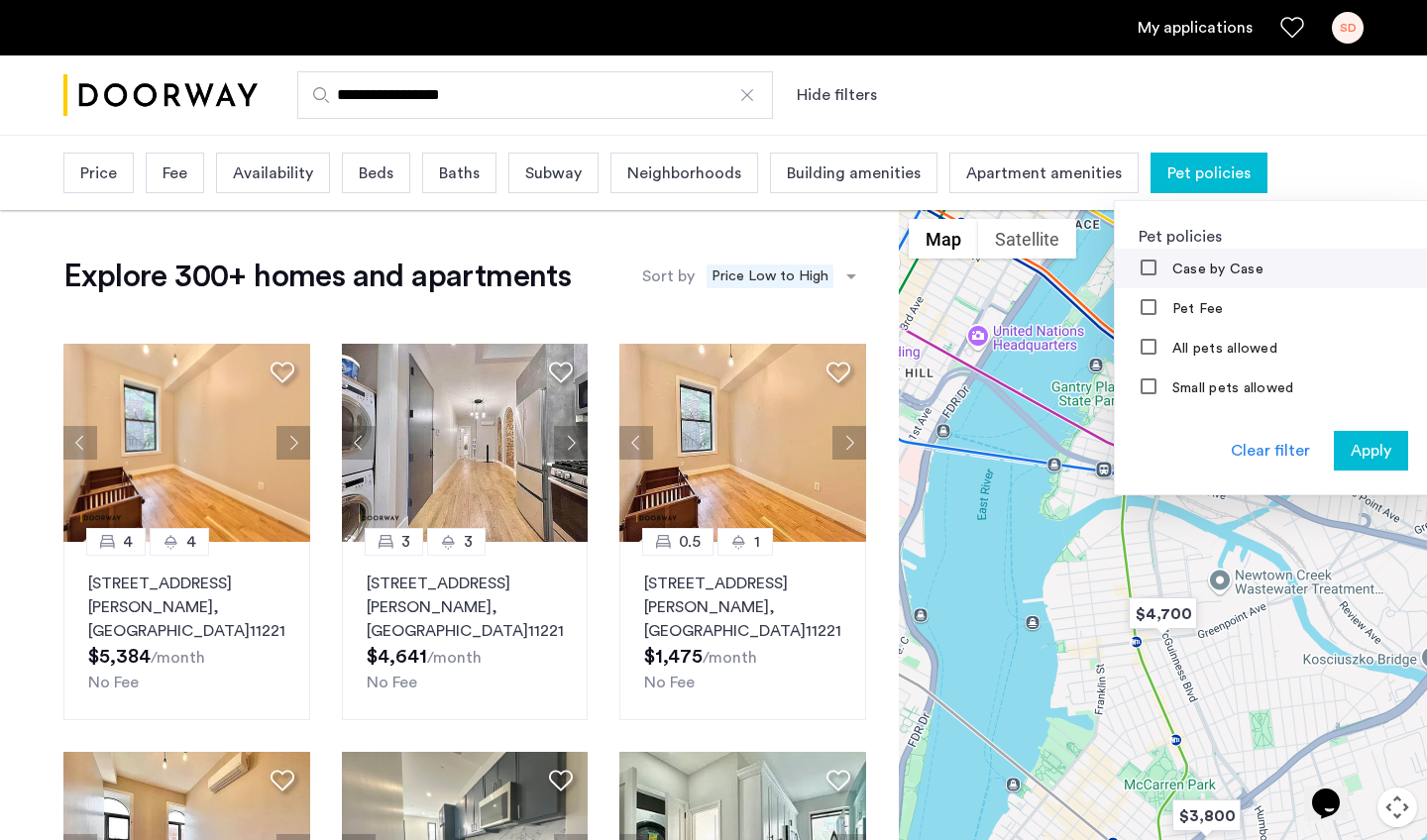 click on "Case by Case" at bounding box center (1273, 268) 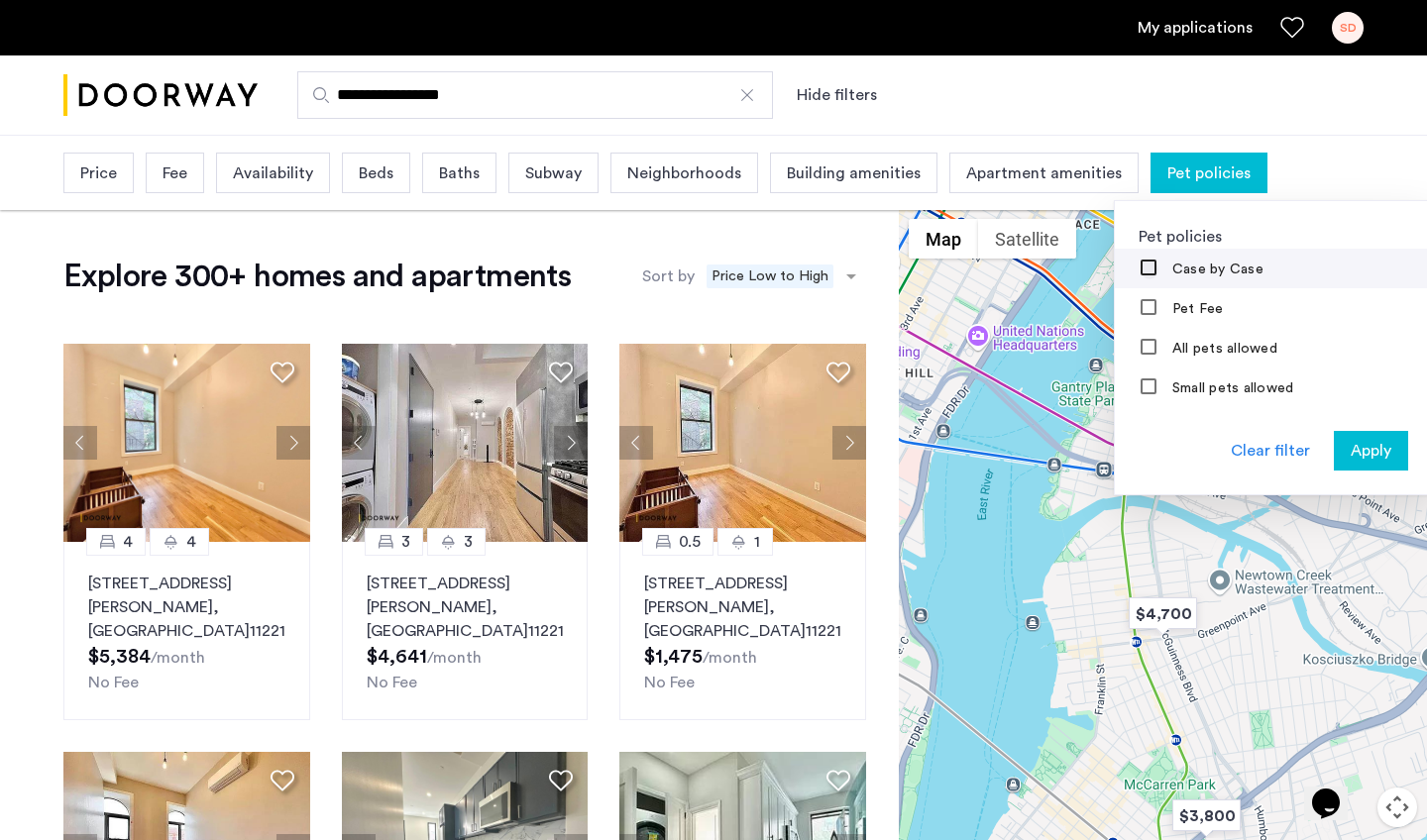 click at bounding box center [1150, 269] 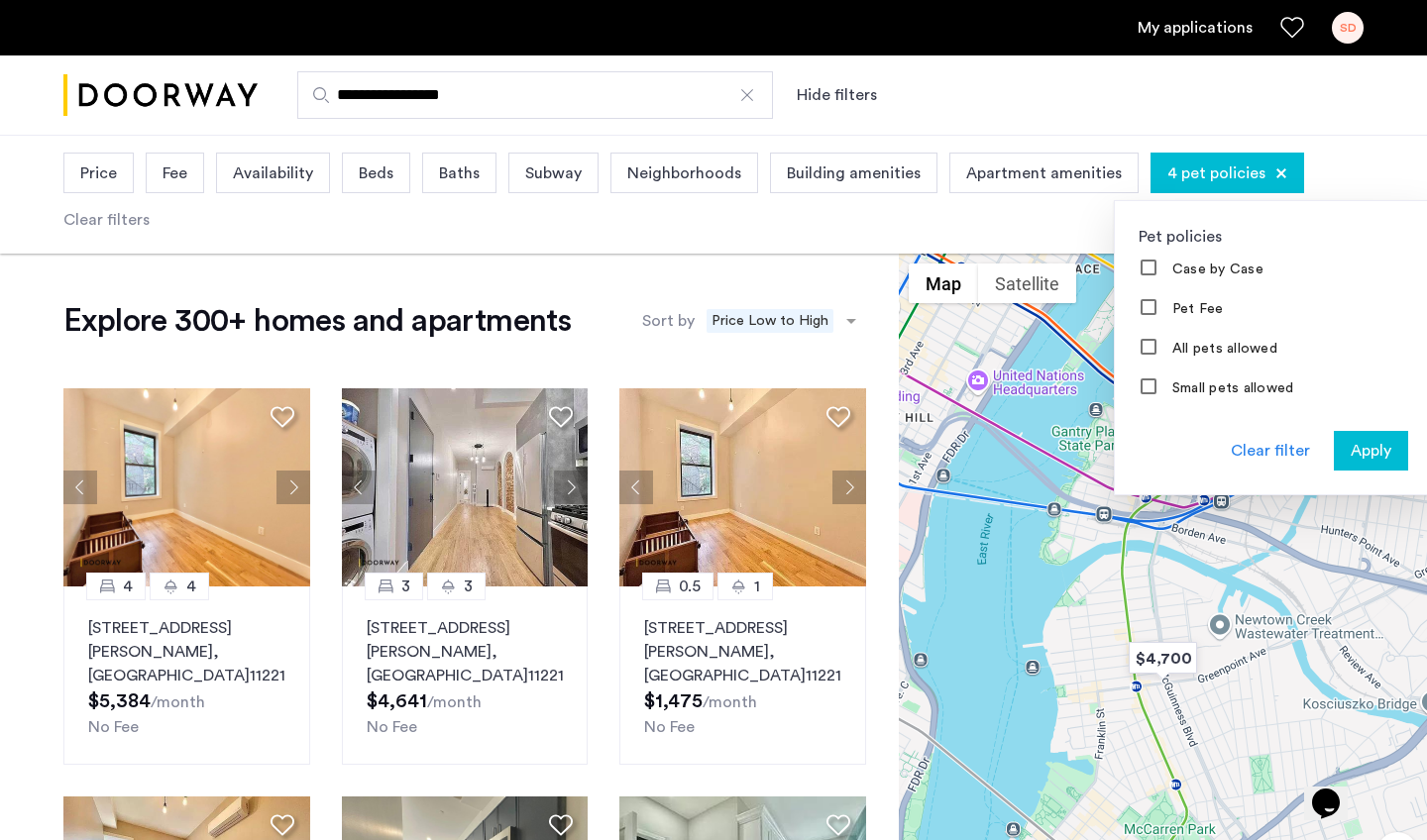 click on "Apply" at bounding box center [1371, 451] 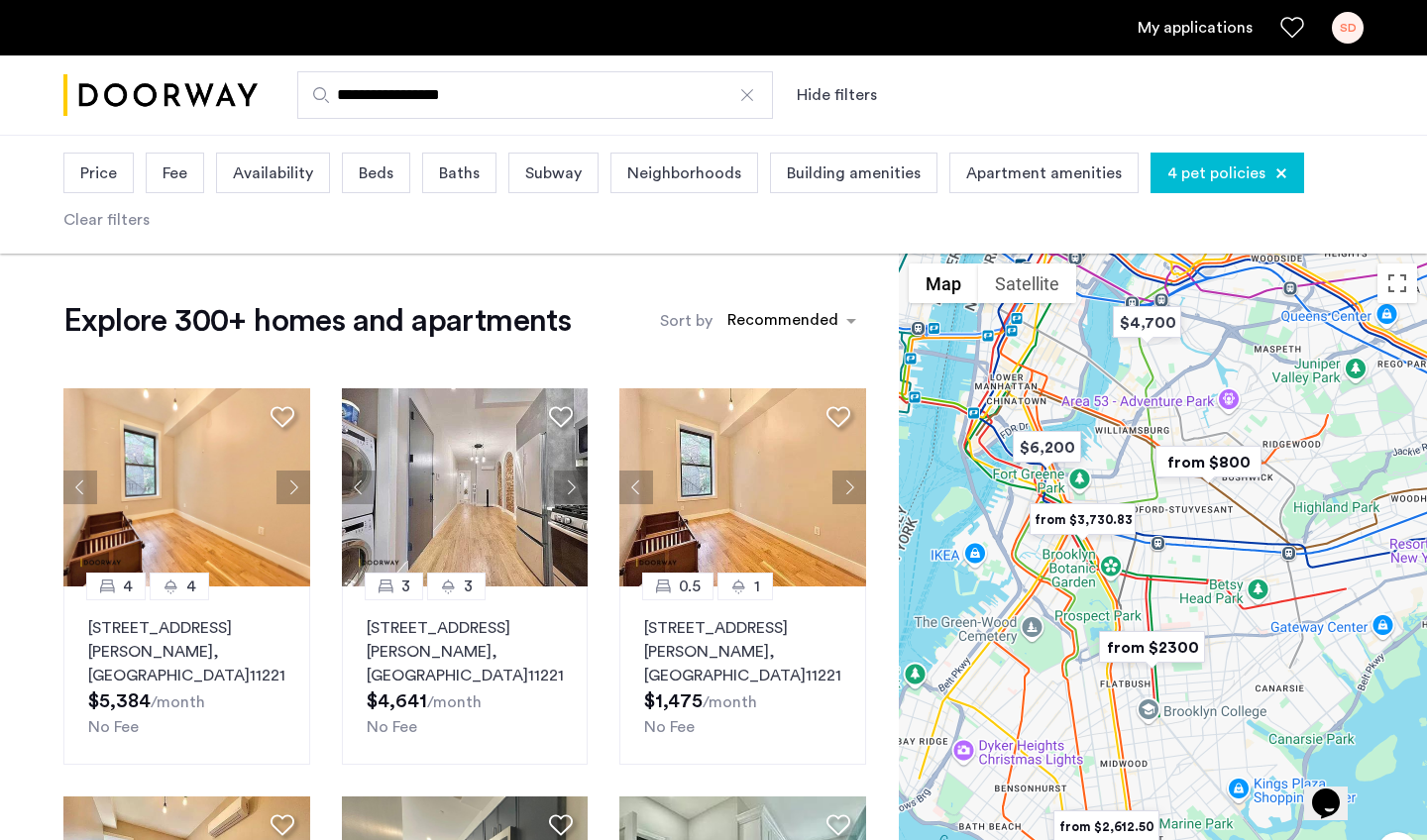 click on "4 pet policies" at bounding box center [1216, 173] 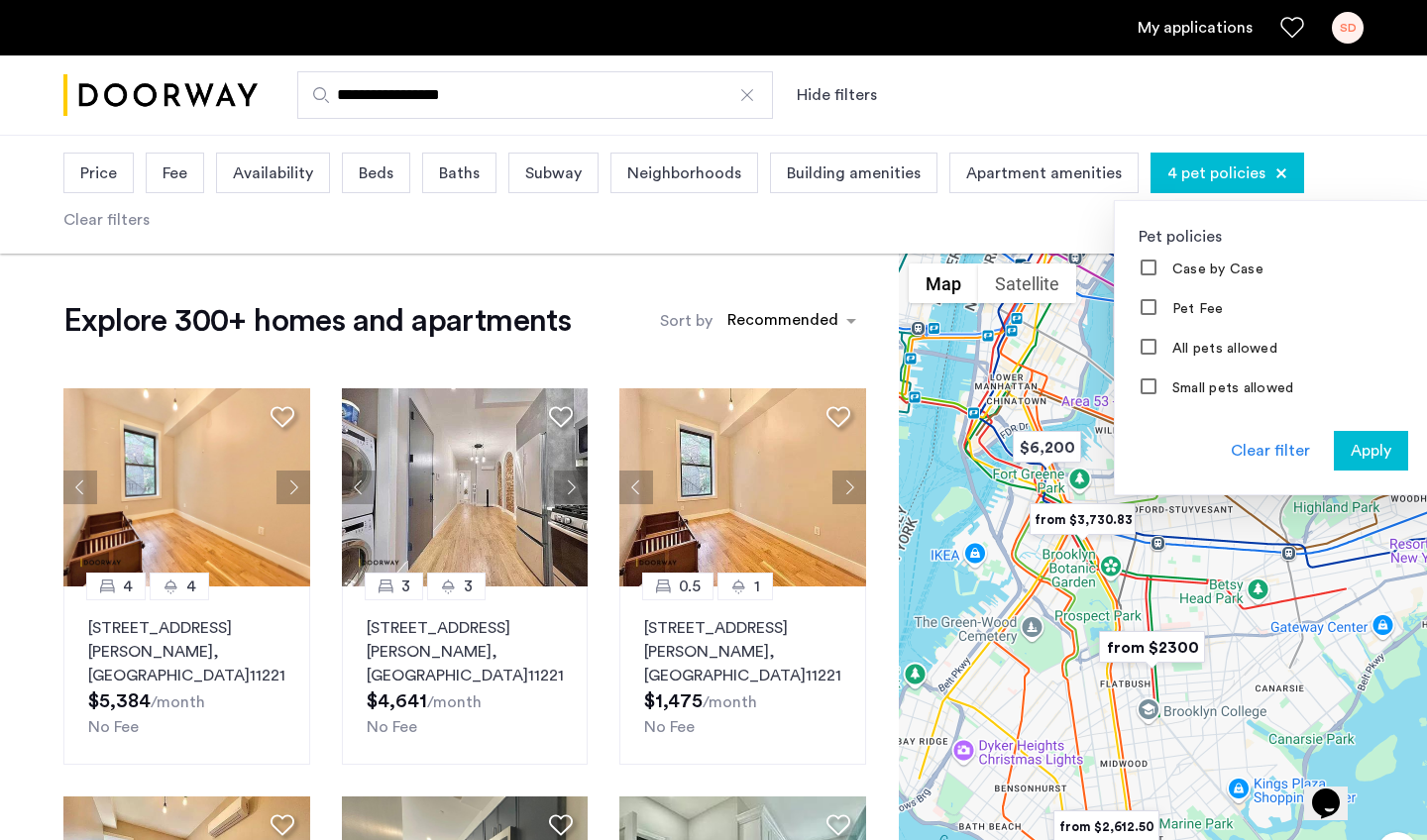 click on "4 pet policies" at bounding box center [1216, 173] 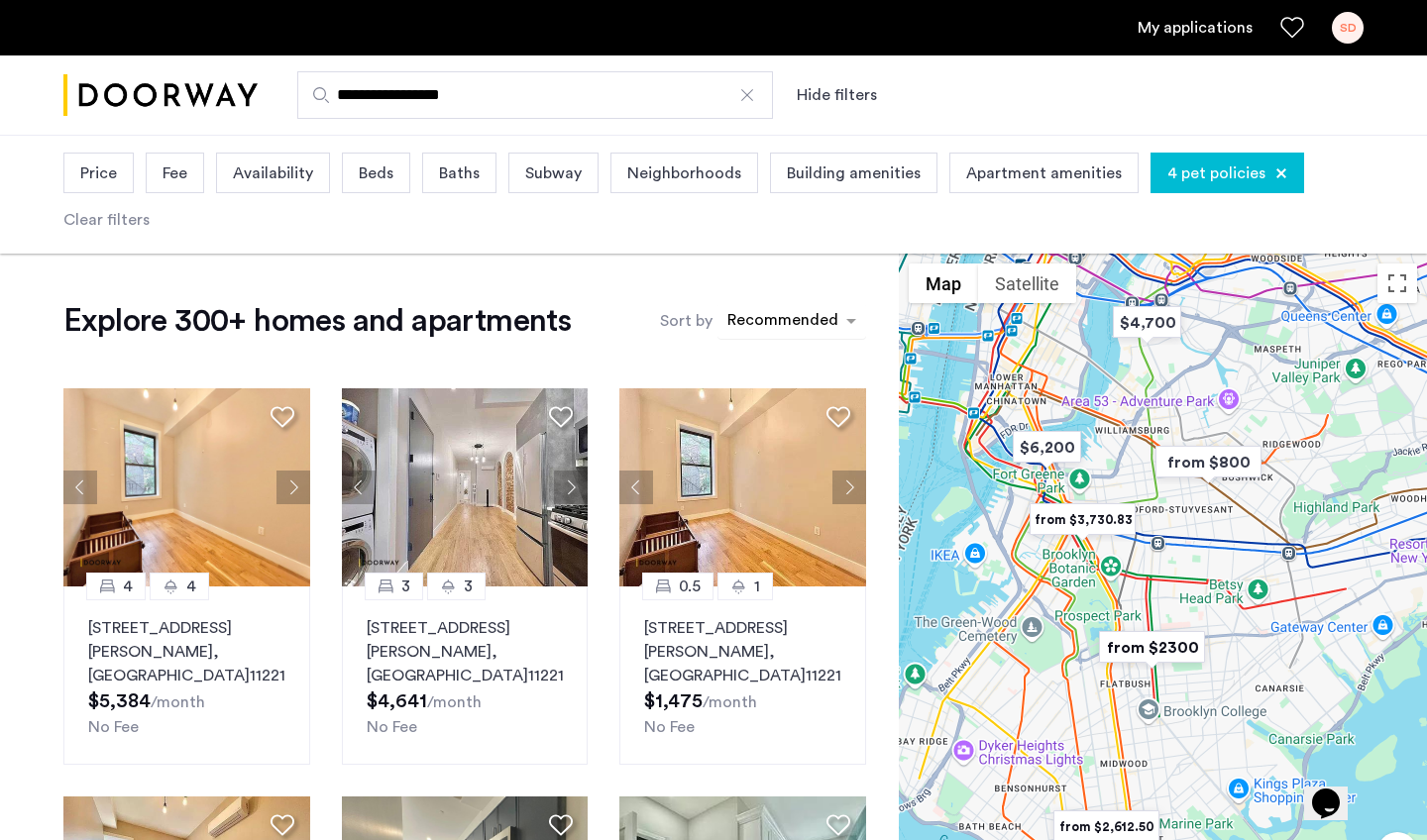 click 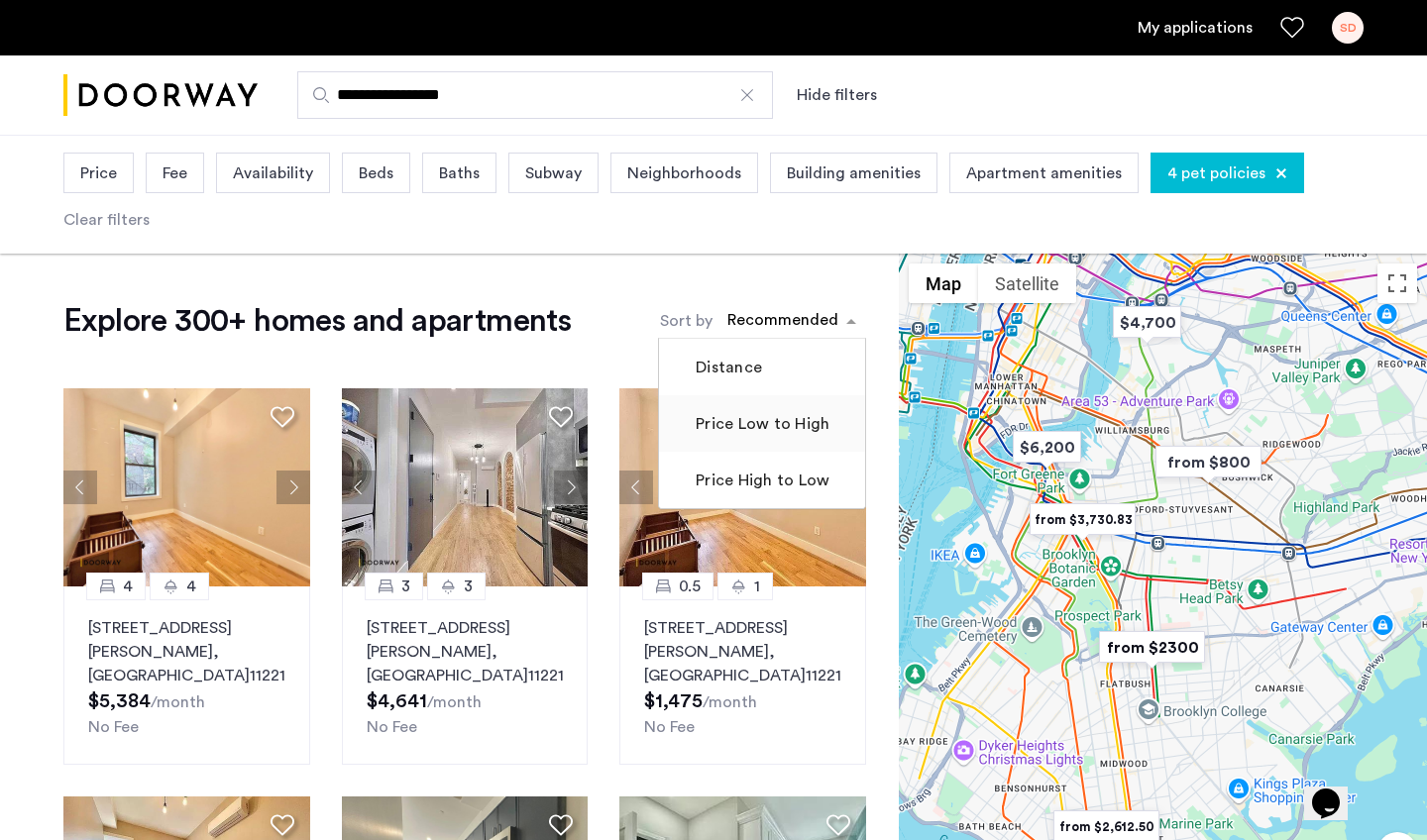 click on "Price Low to High" at bounding box center [762, 423] 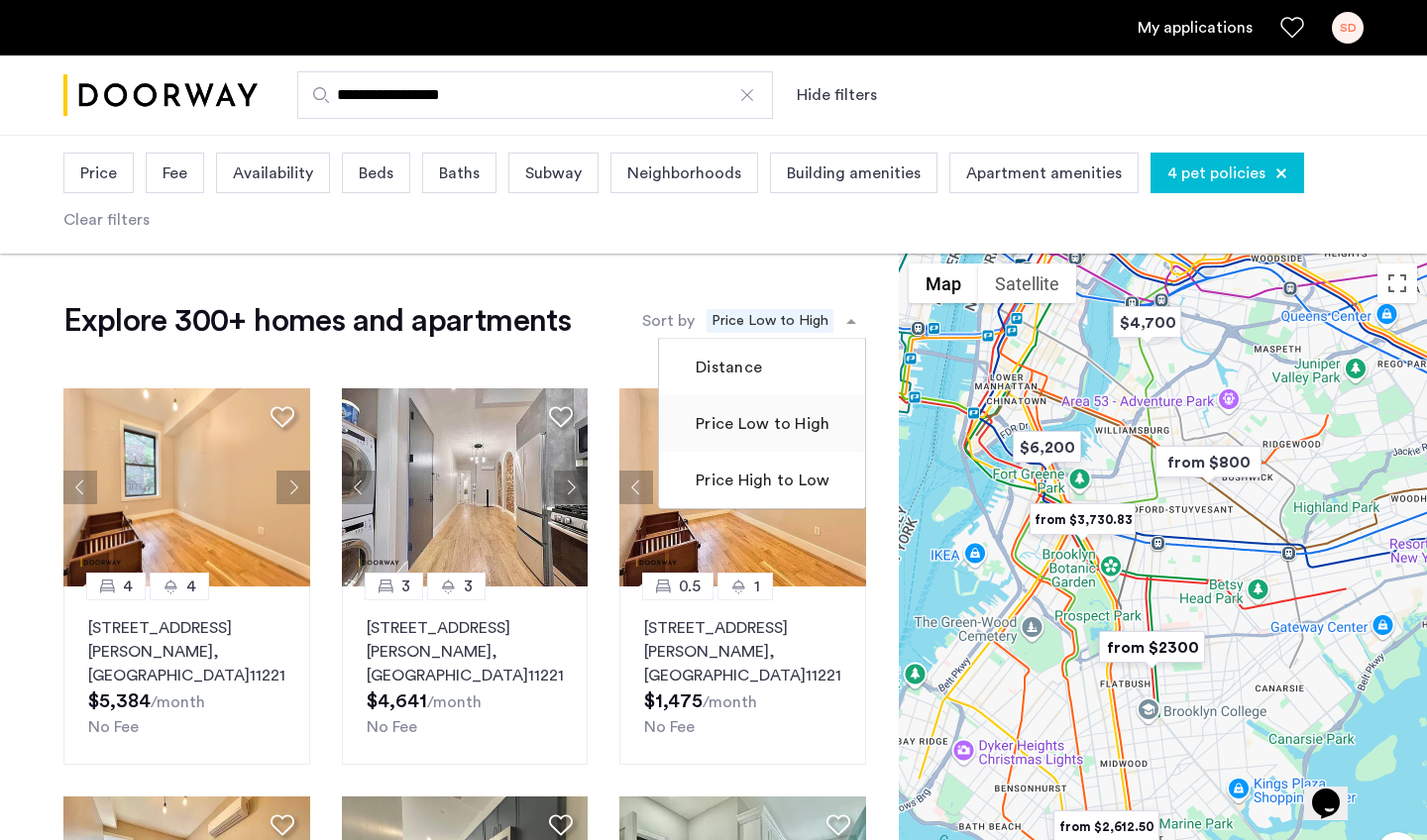 click on "Price Low to High" at bounding box center (760, 424) 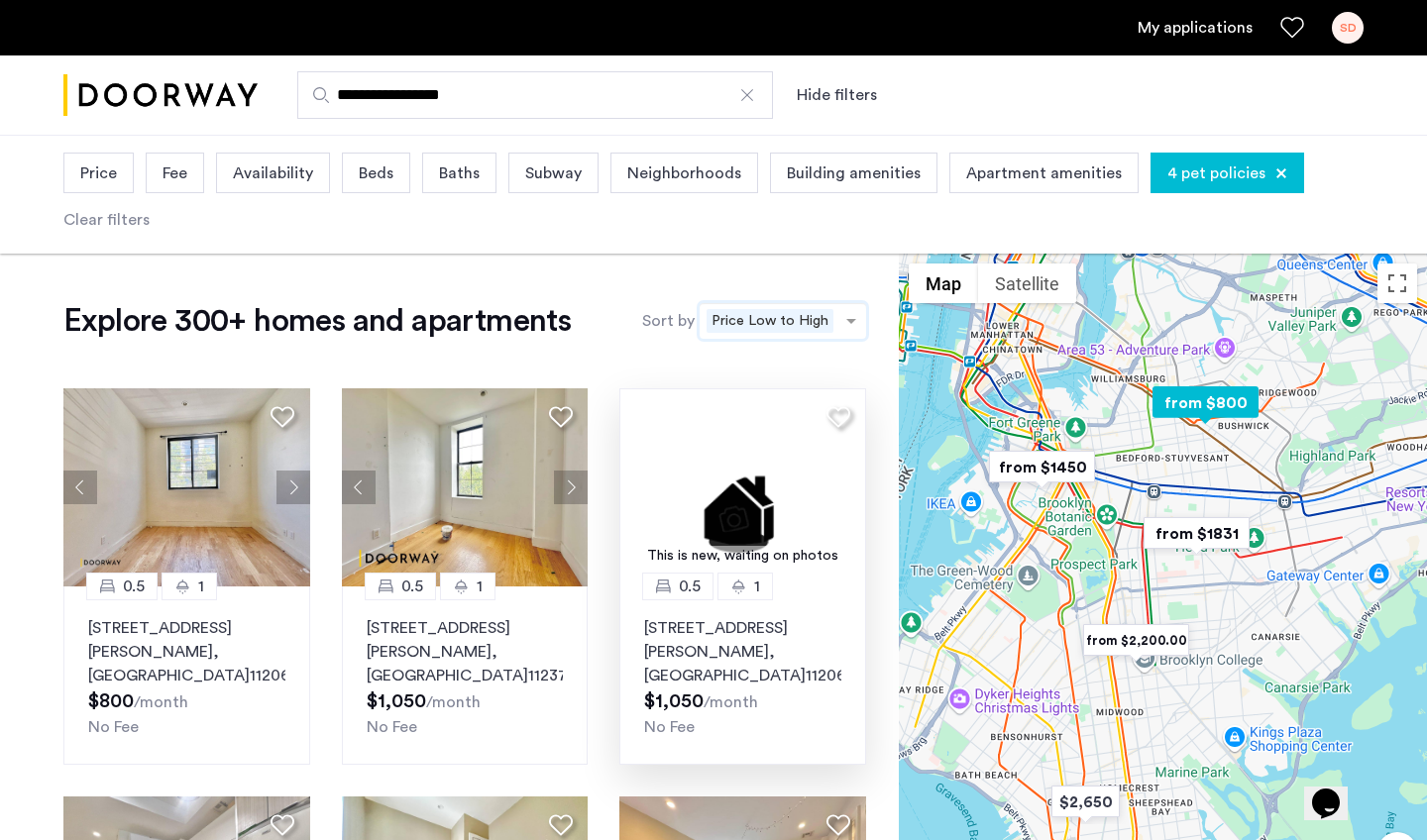 scroll, scrollTop: 0, scrollLeft: 0, axis: both 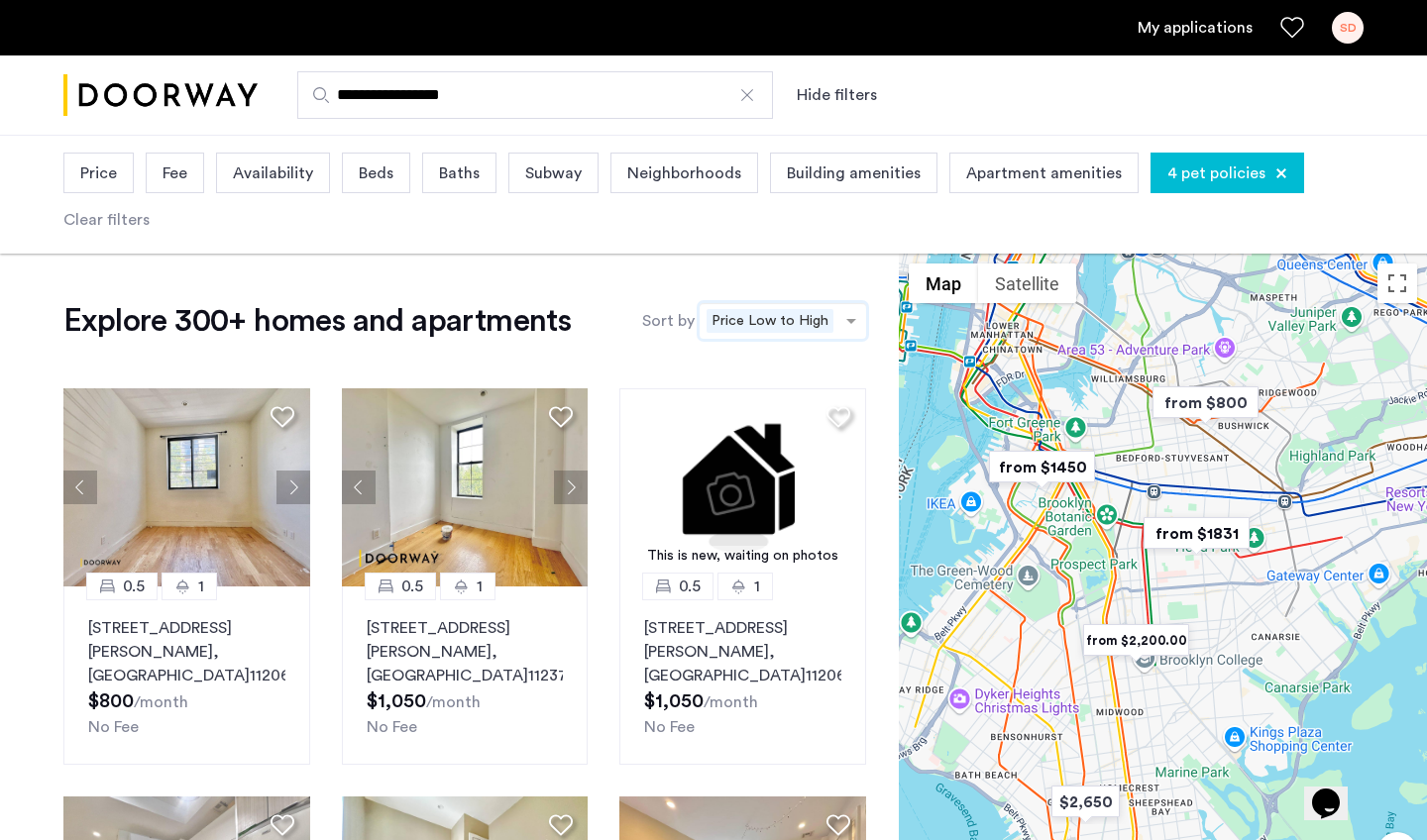 click on "Price Low to High" 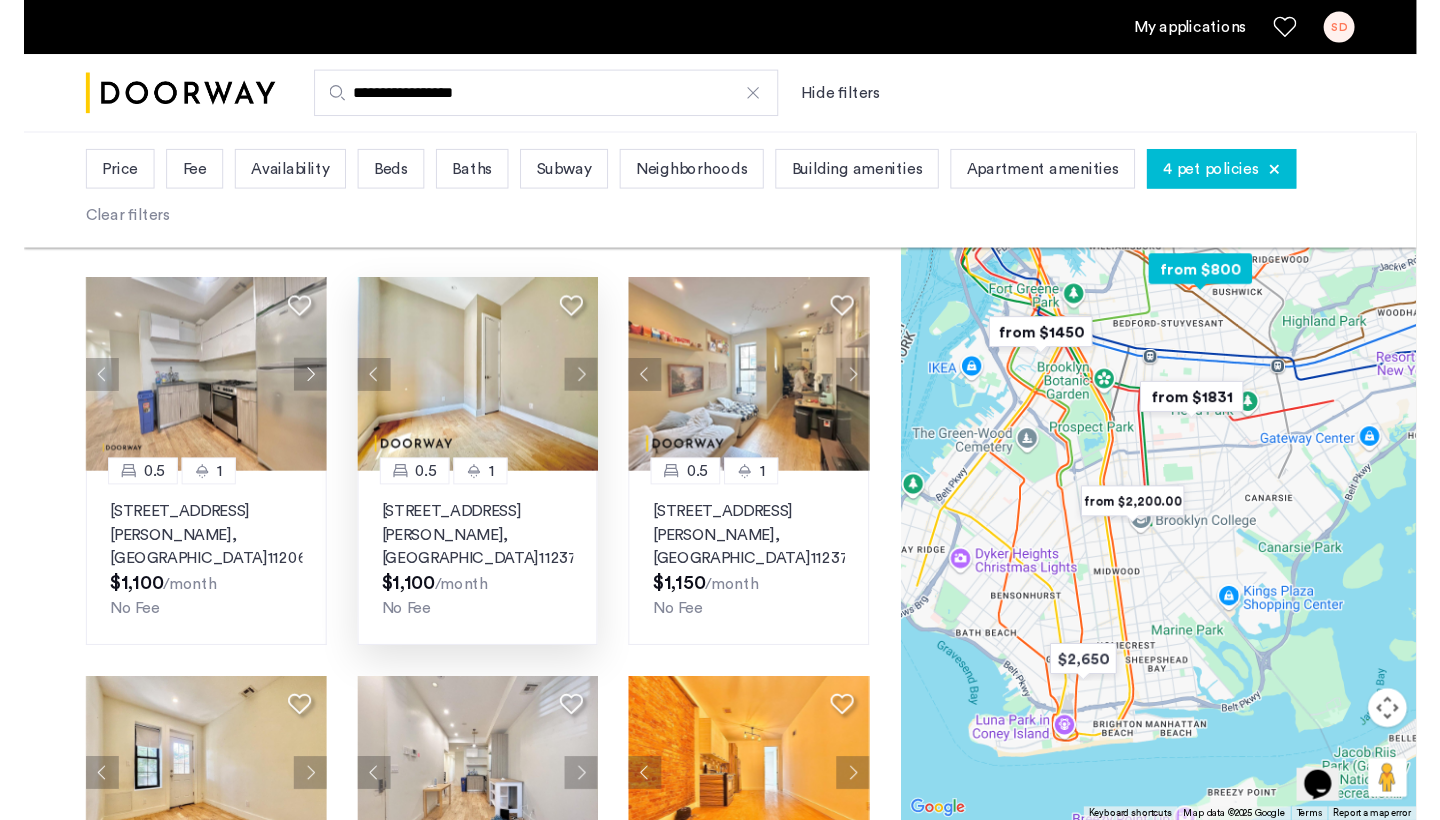 scroll, scrollTop: 519, scrollLeft: 0, axis: vertical 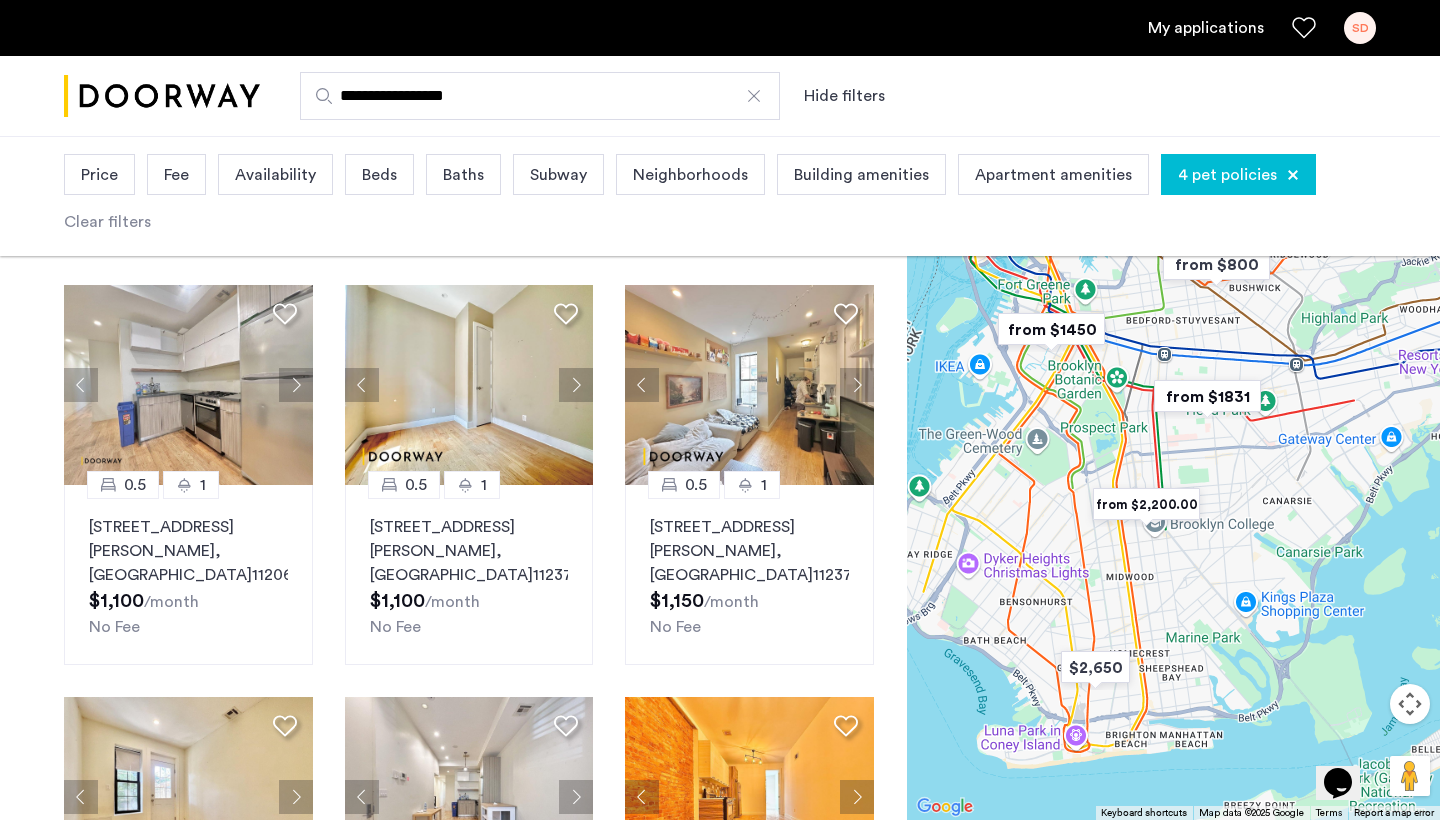 click at bounding box center (1051, 329) 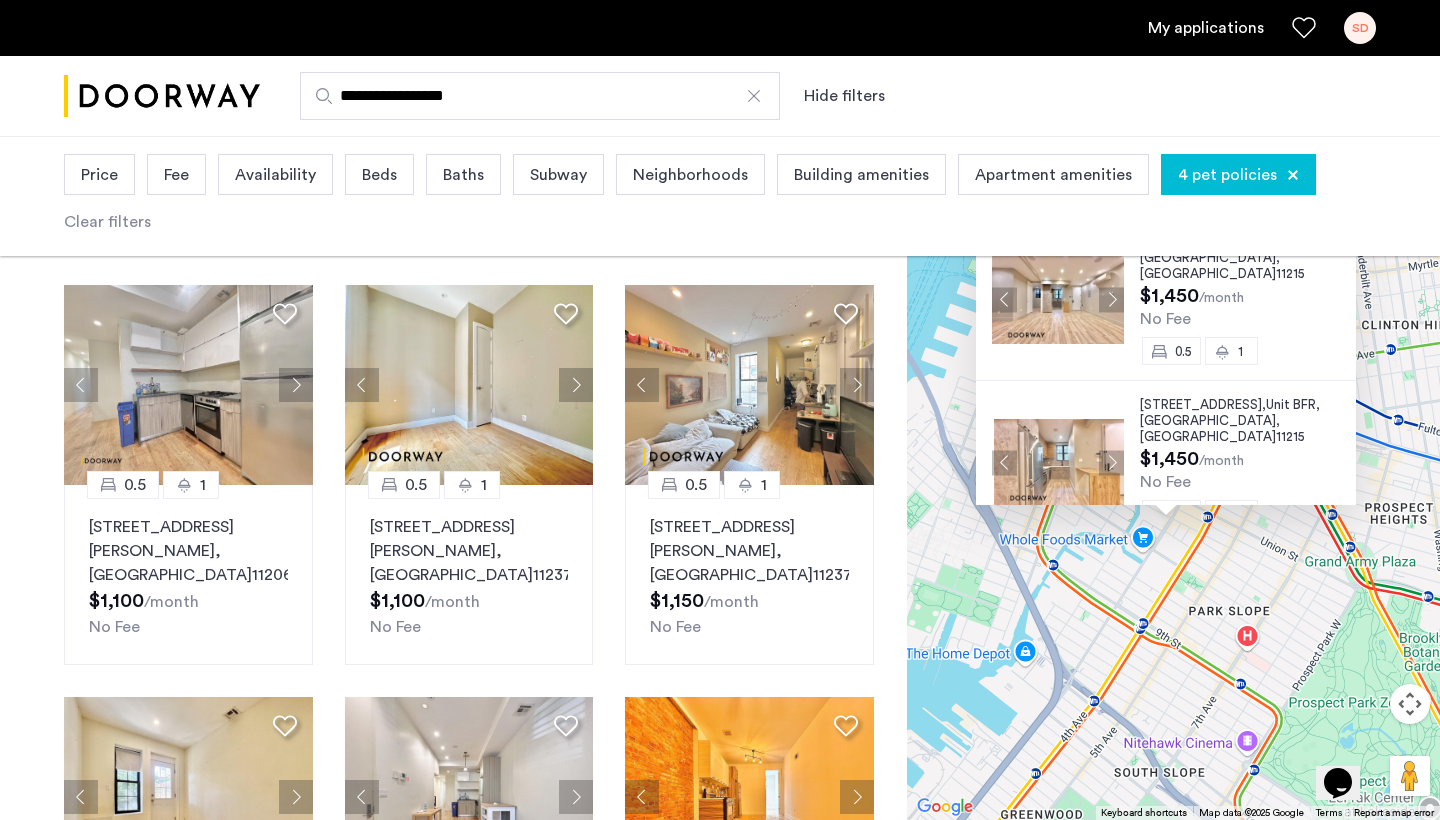 drag, startPoint x: 1036, startPoint y: 453, endPoint x: 1037, endPoint y: 641, distance: 188.00266 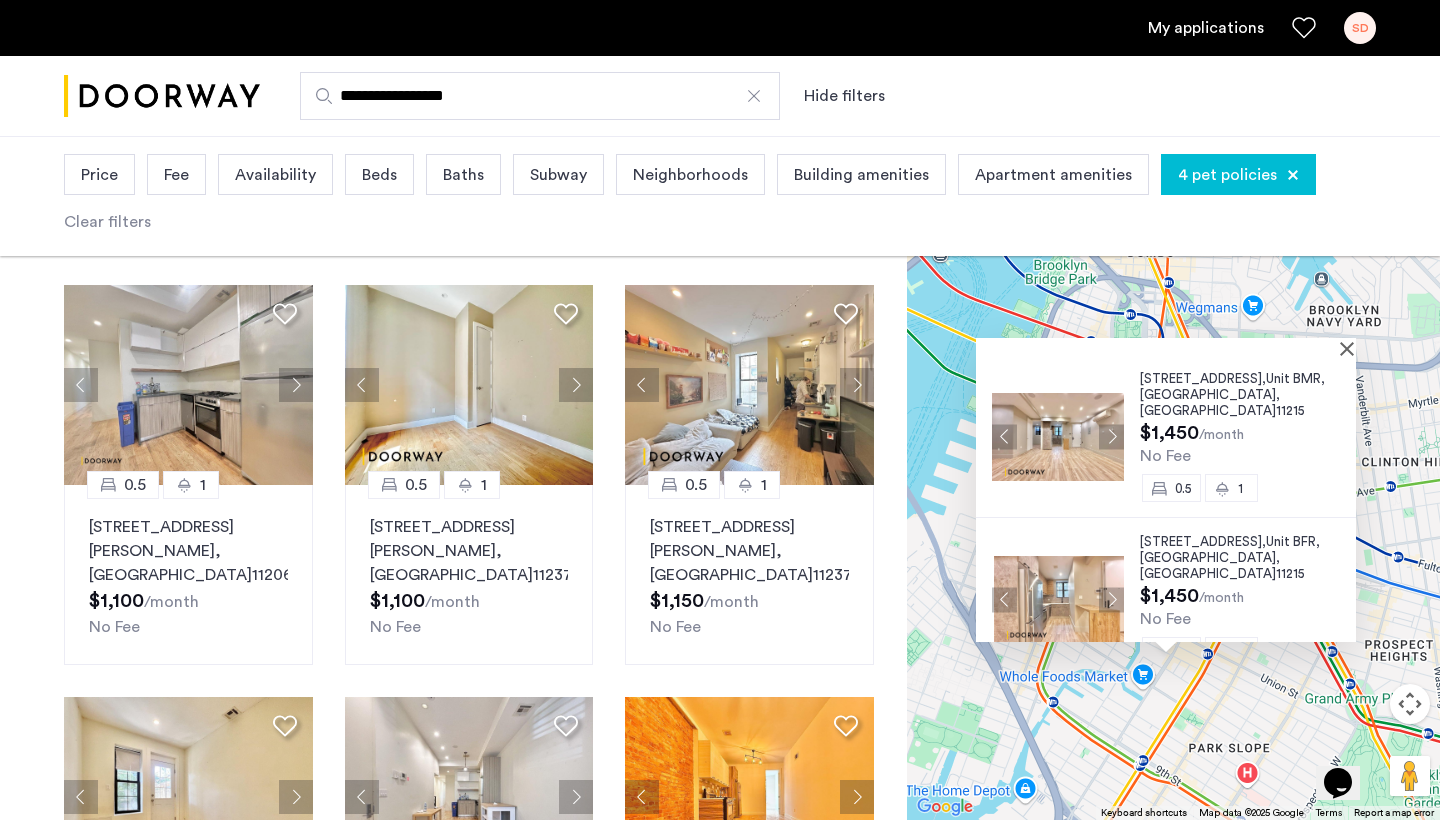 drag, startPoint x: 1200, startPoint y: 630, endPoint x: 1198, endPoint y: 766, distance: 136.01471 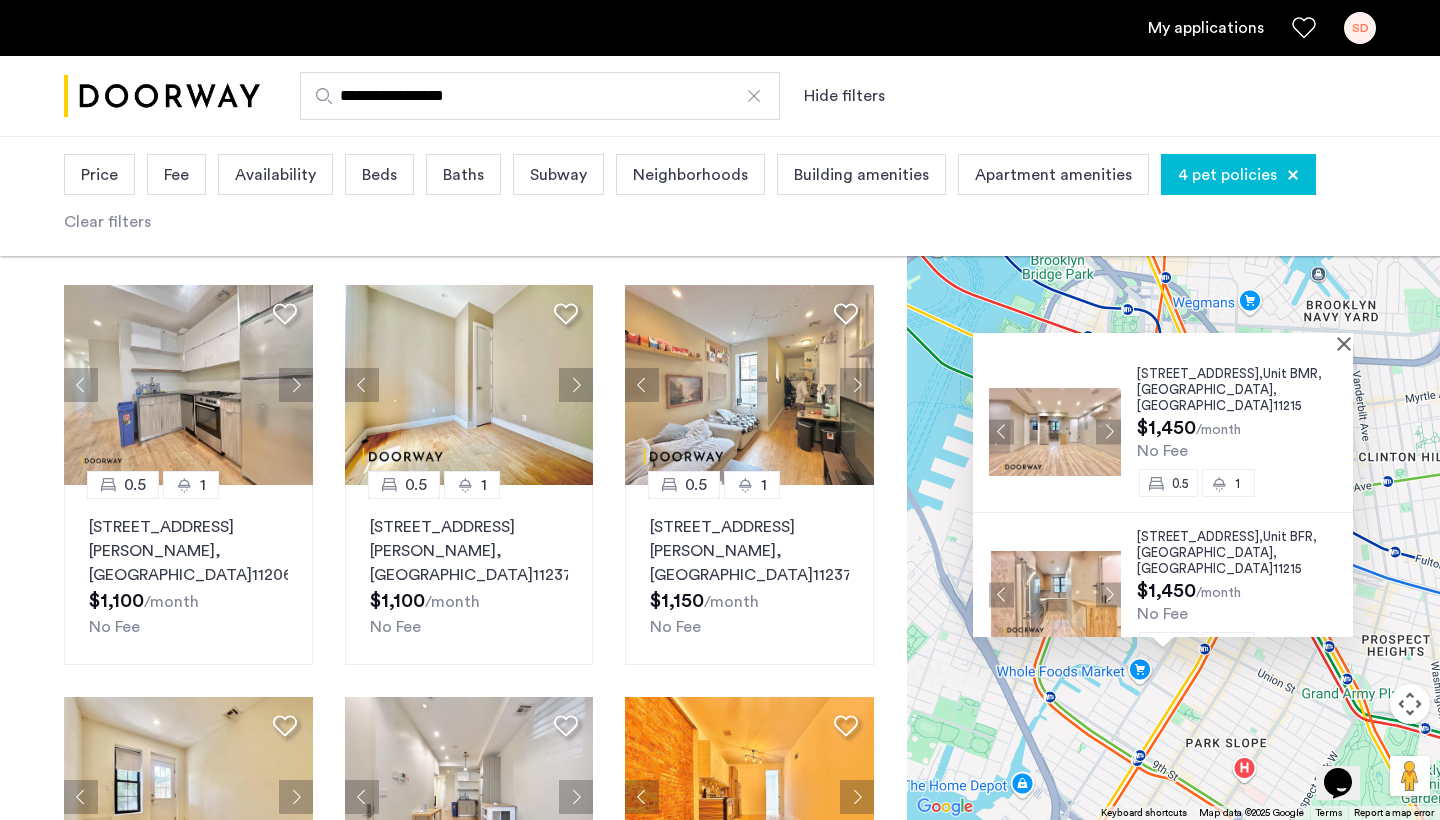 scroll, scrollTop: 0, scrollLeft: 0, axis: both 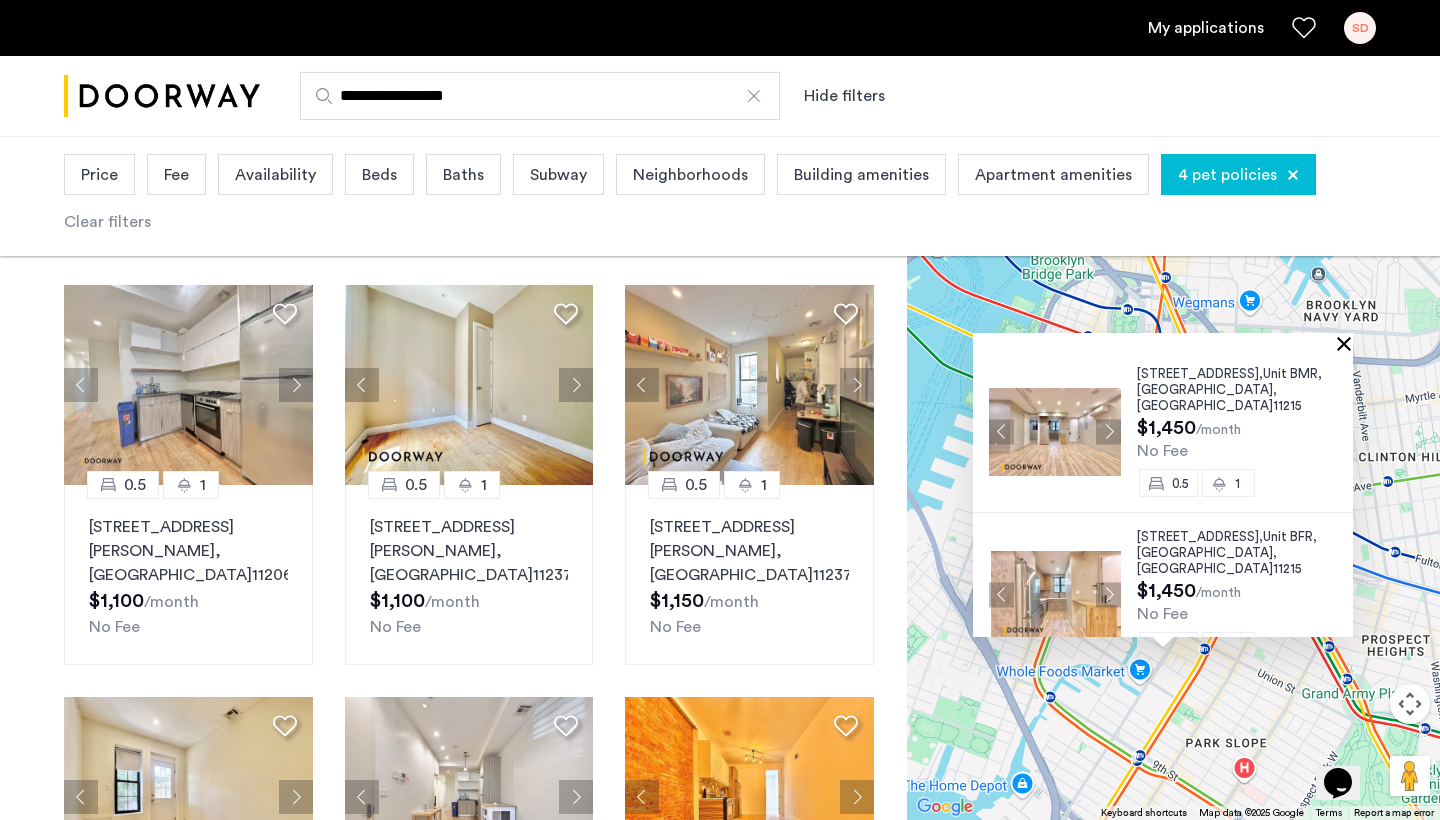 click at bounding box center (1348, 343) 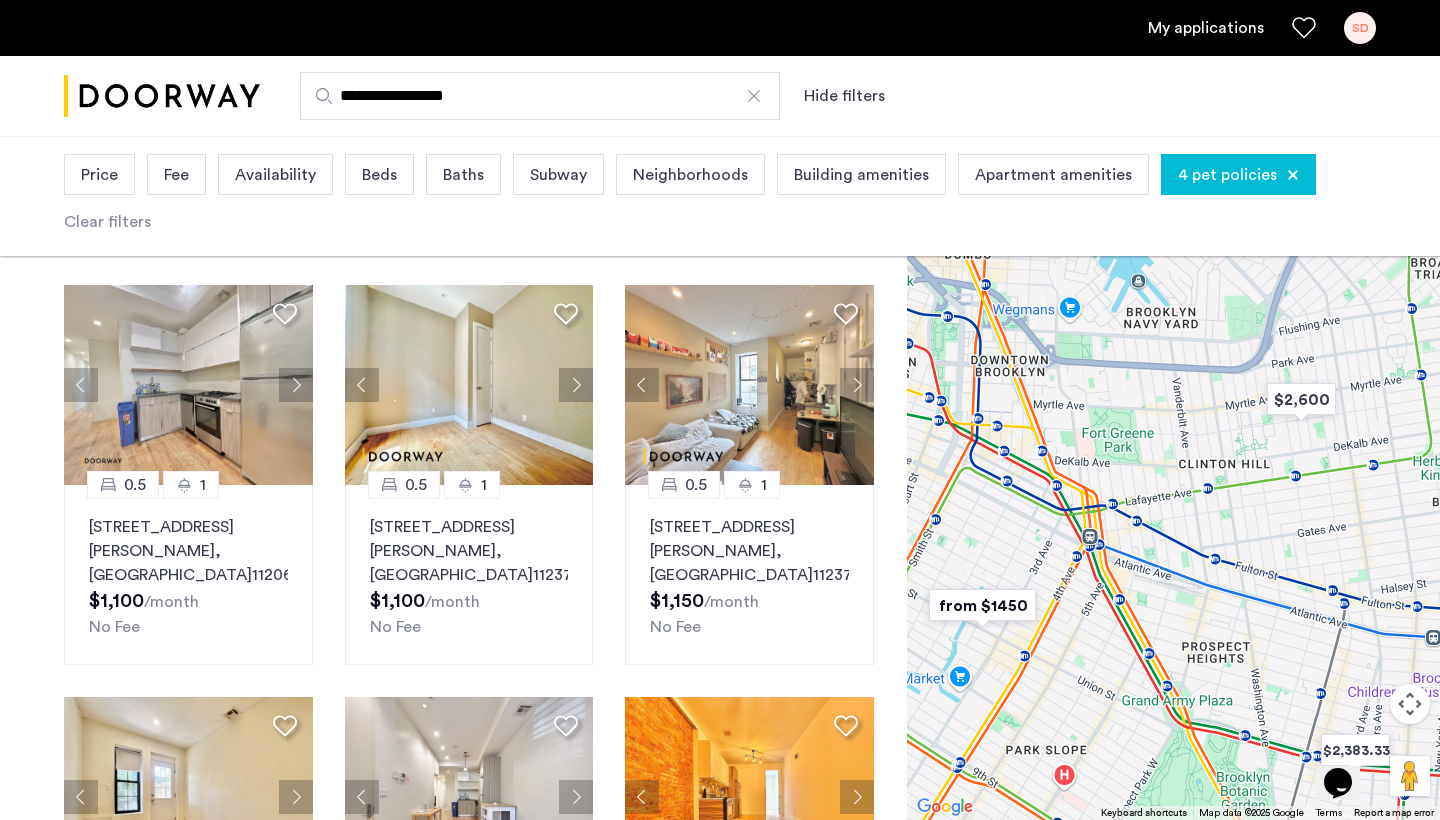 drag, startPoint x: 1268, startPoint y: 570, endPoint x: 1088, endPoint y: 580, distance: 180.27756 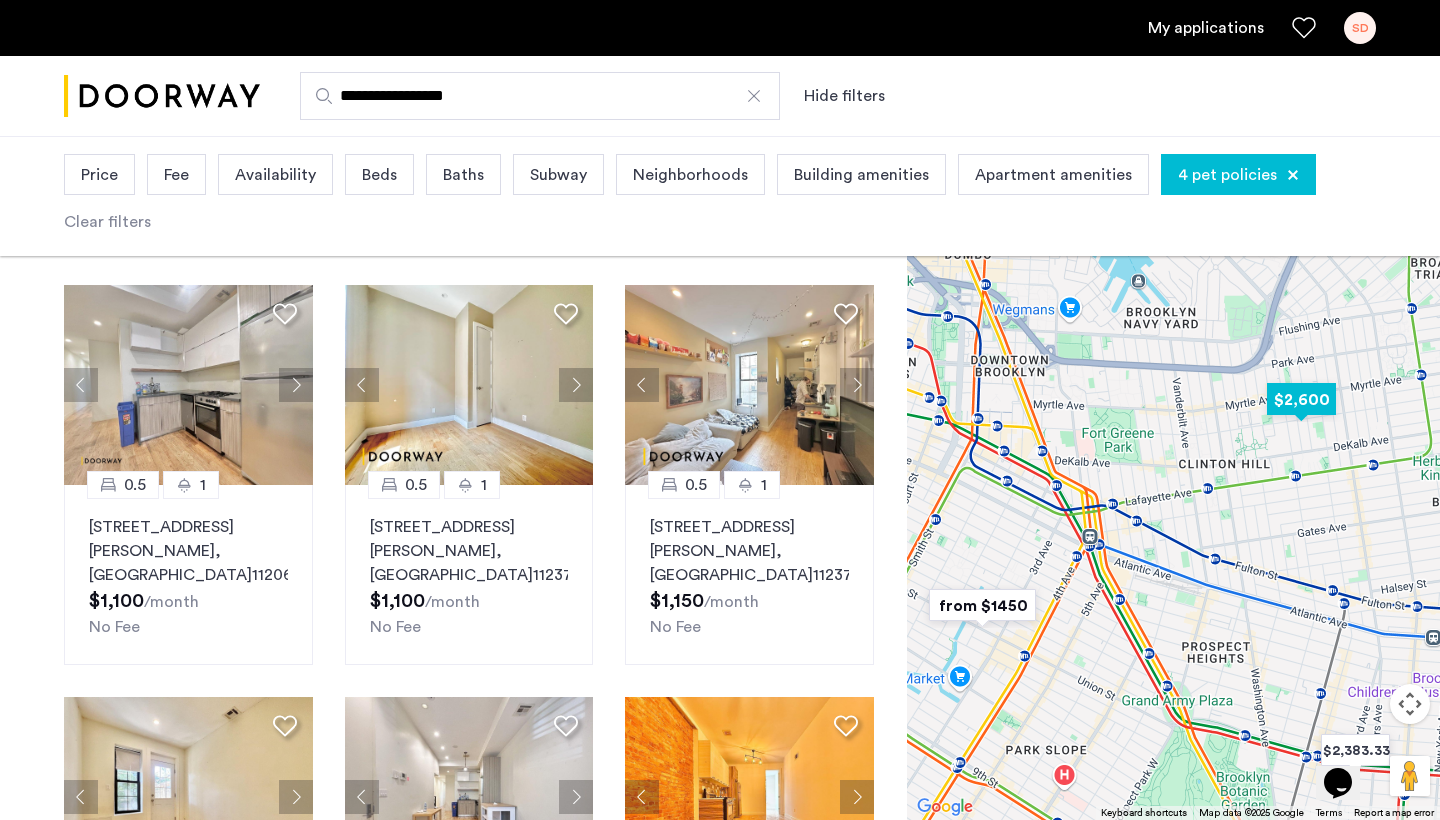 click at bounding box center [1301, 399] 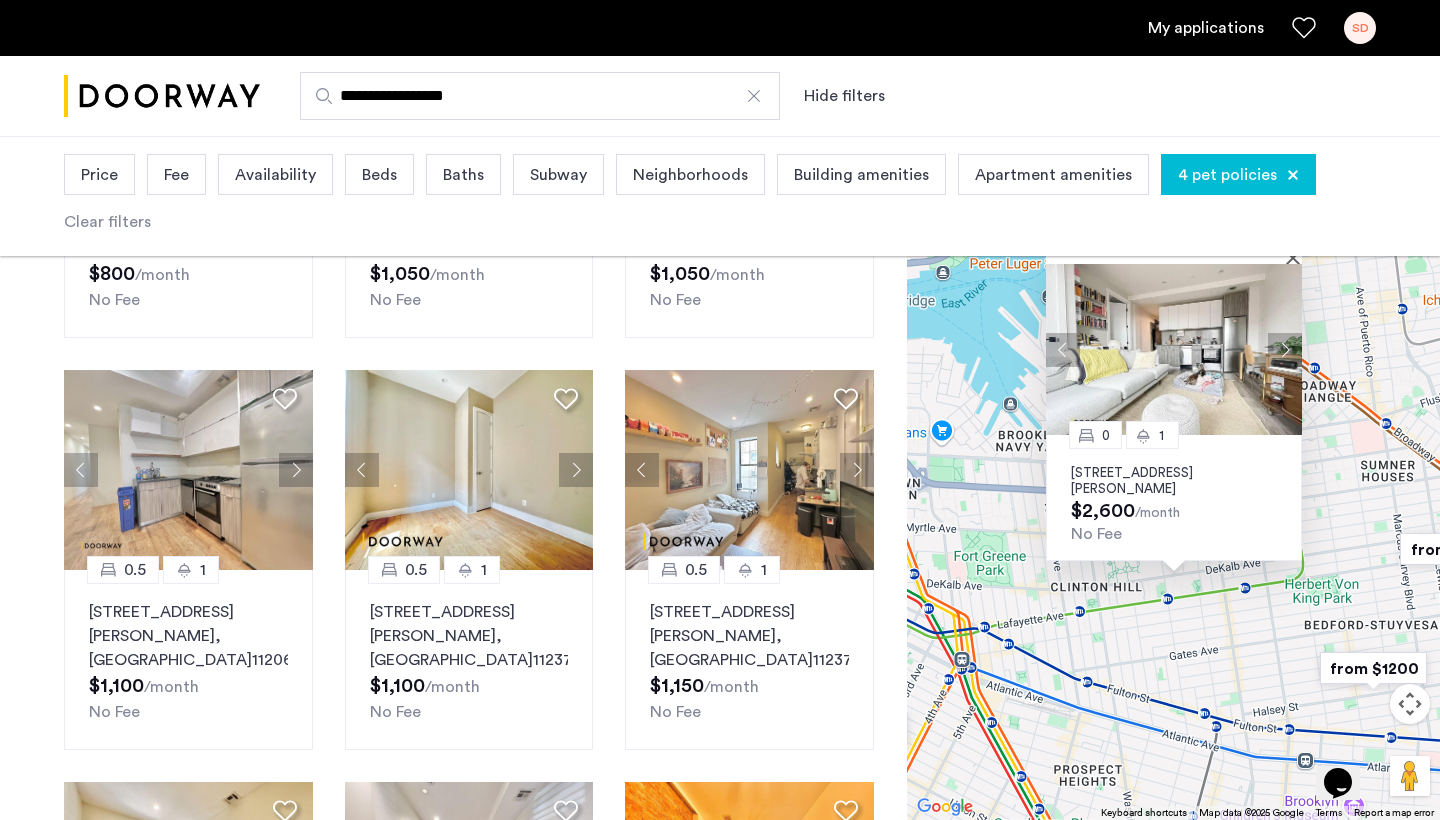 scroll, scrollTop: 426, scrollLeft: 0, axis: vertical 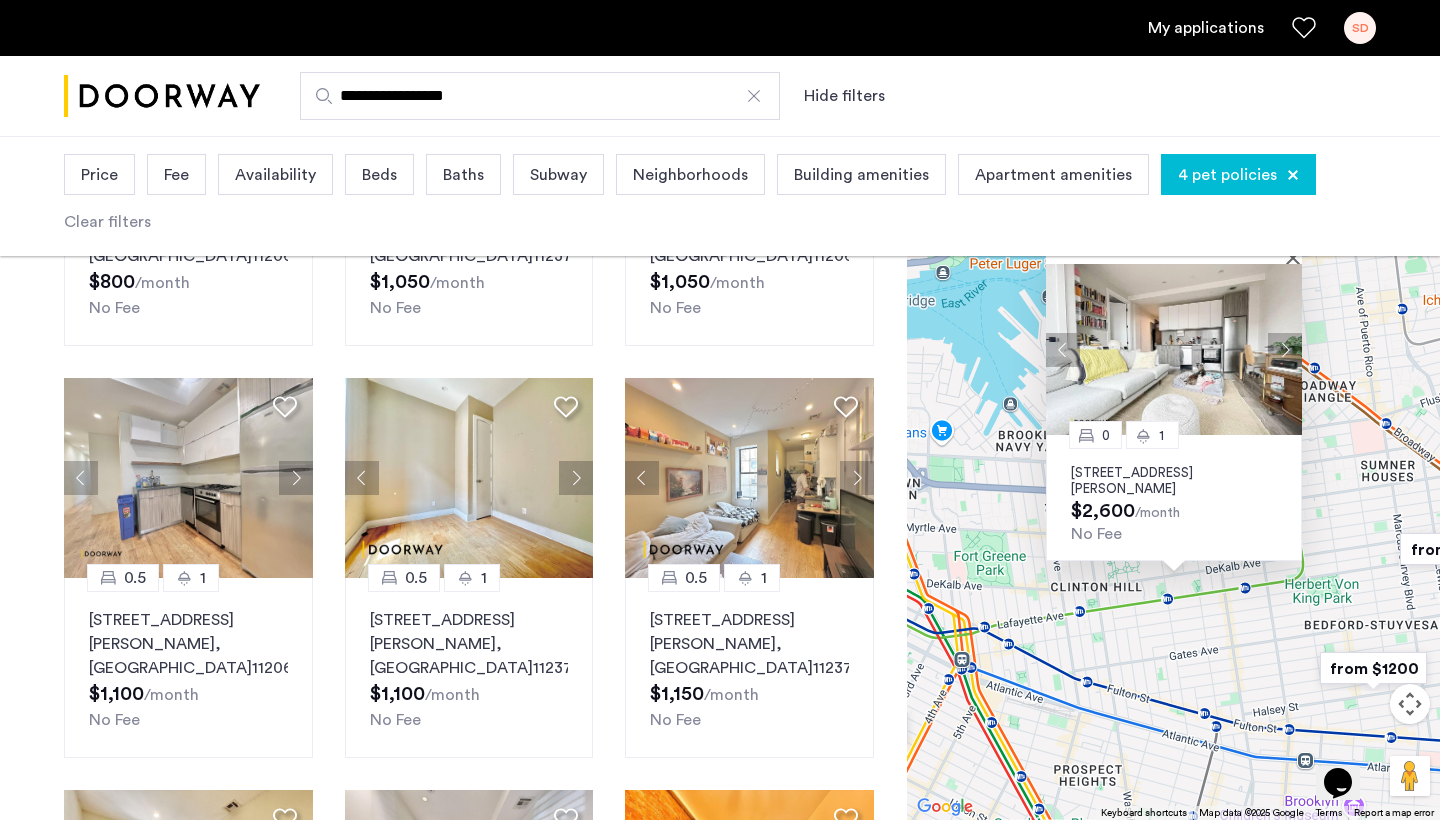 click at bounding box center (1167, 255) 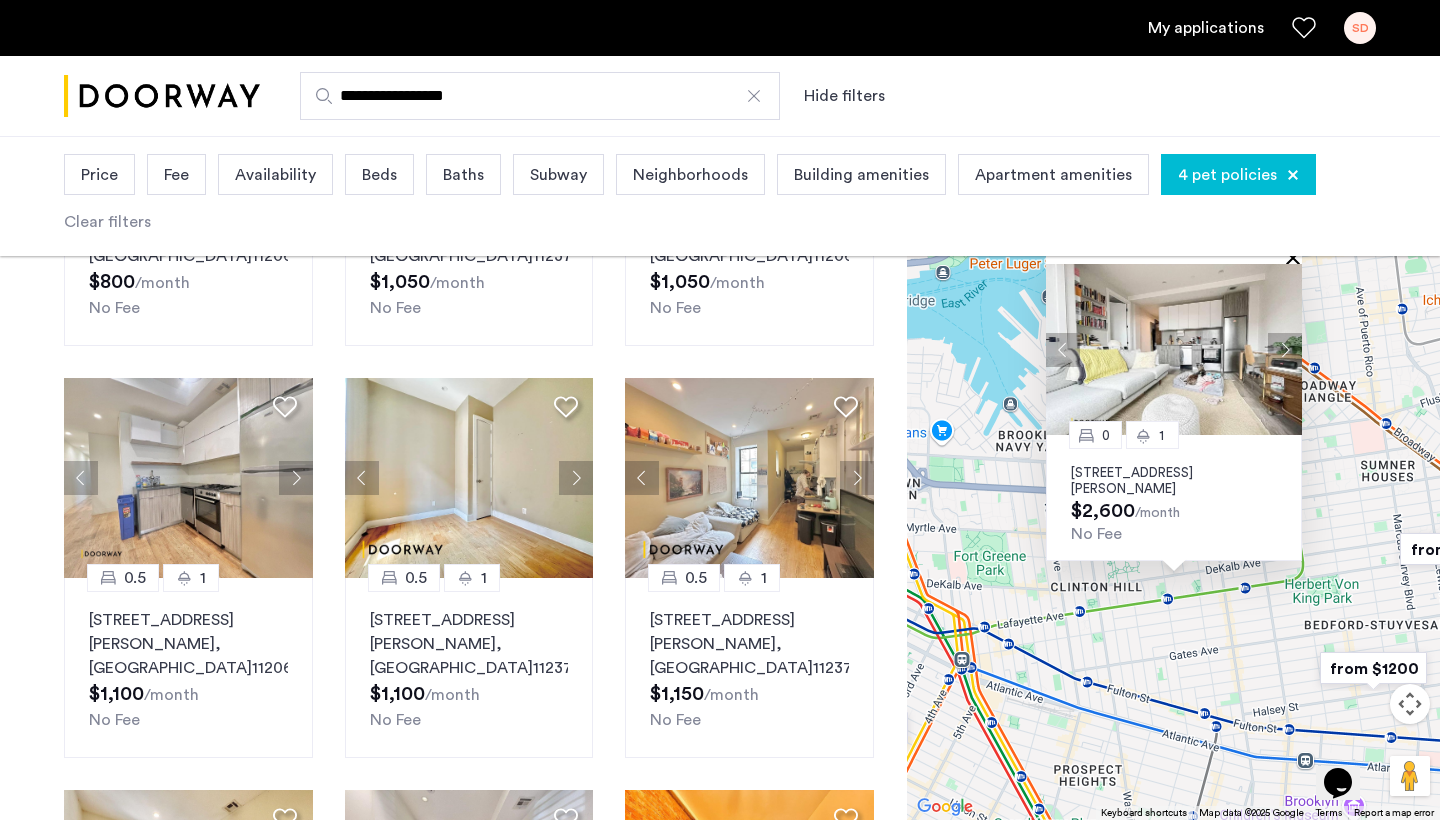 click at bounding box center (1297, 257) 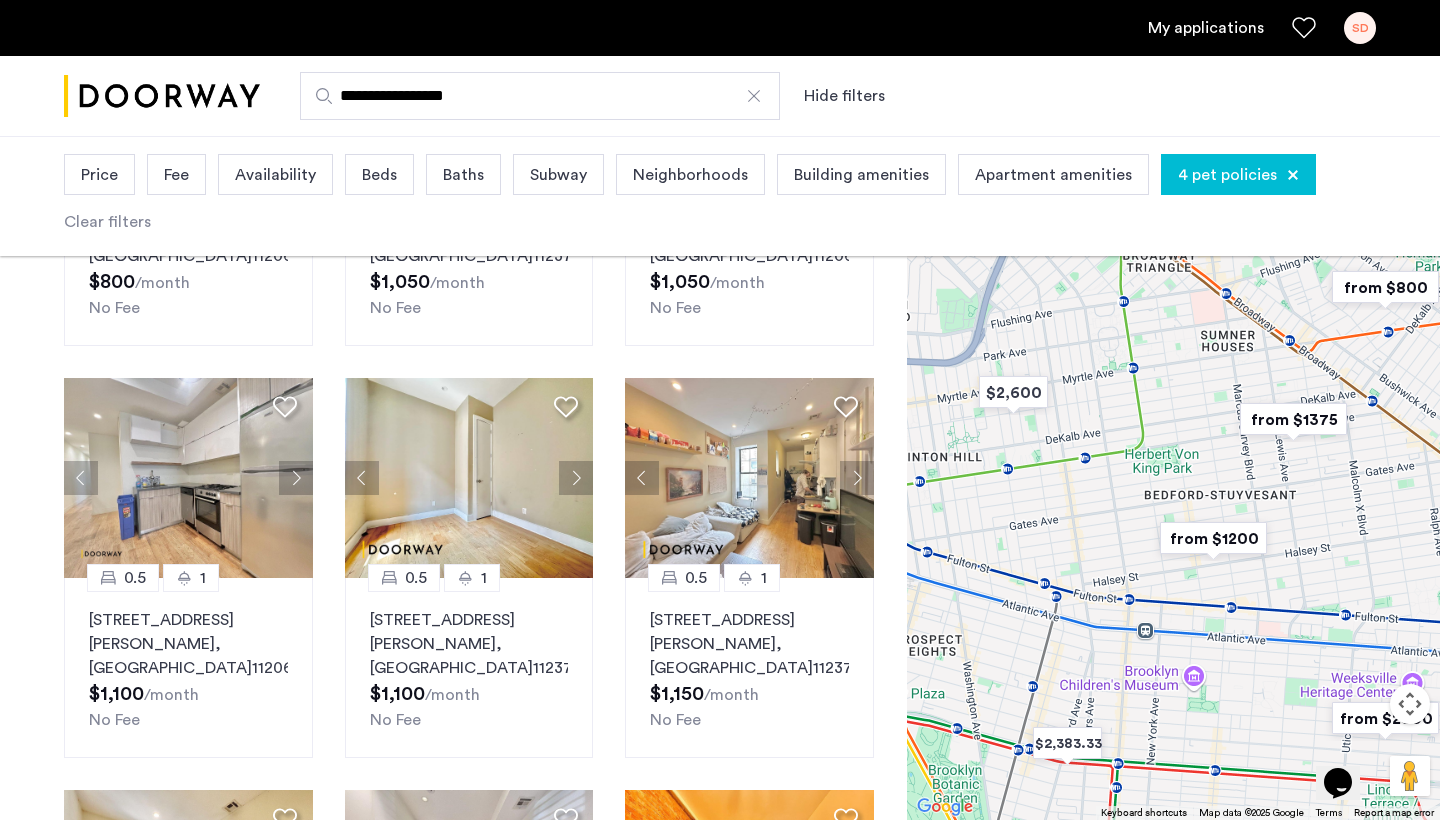 drag, startPoint x: 1307, startPoint y: 546, endPoint x: 1145, endPoint y: 416, distance: 207.71133 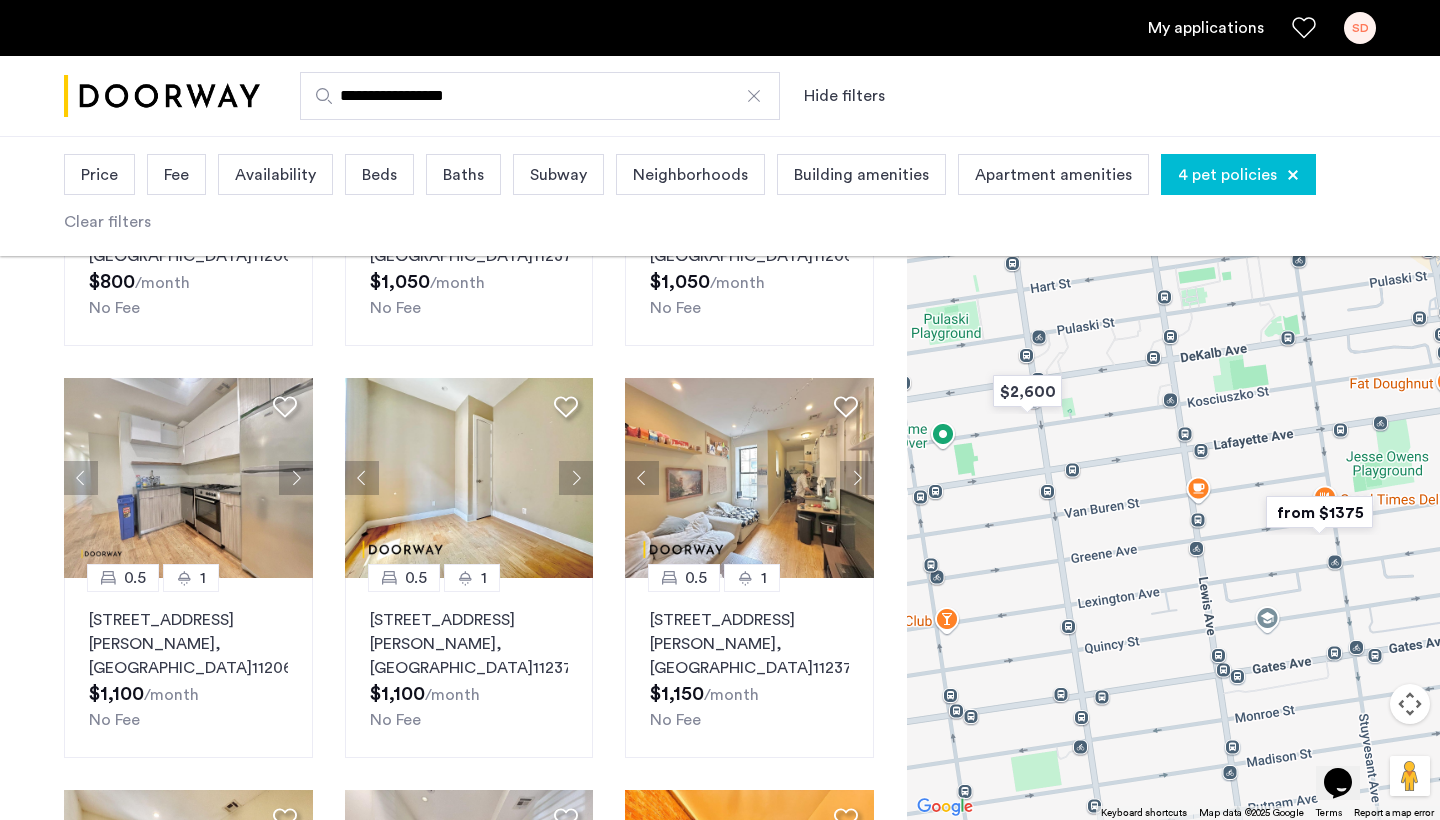 click at bounding box center [1319, 512] 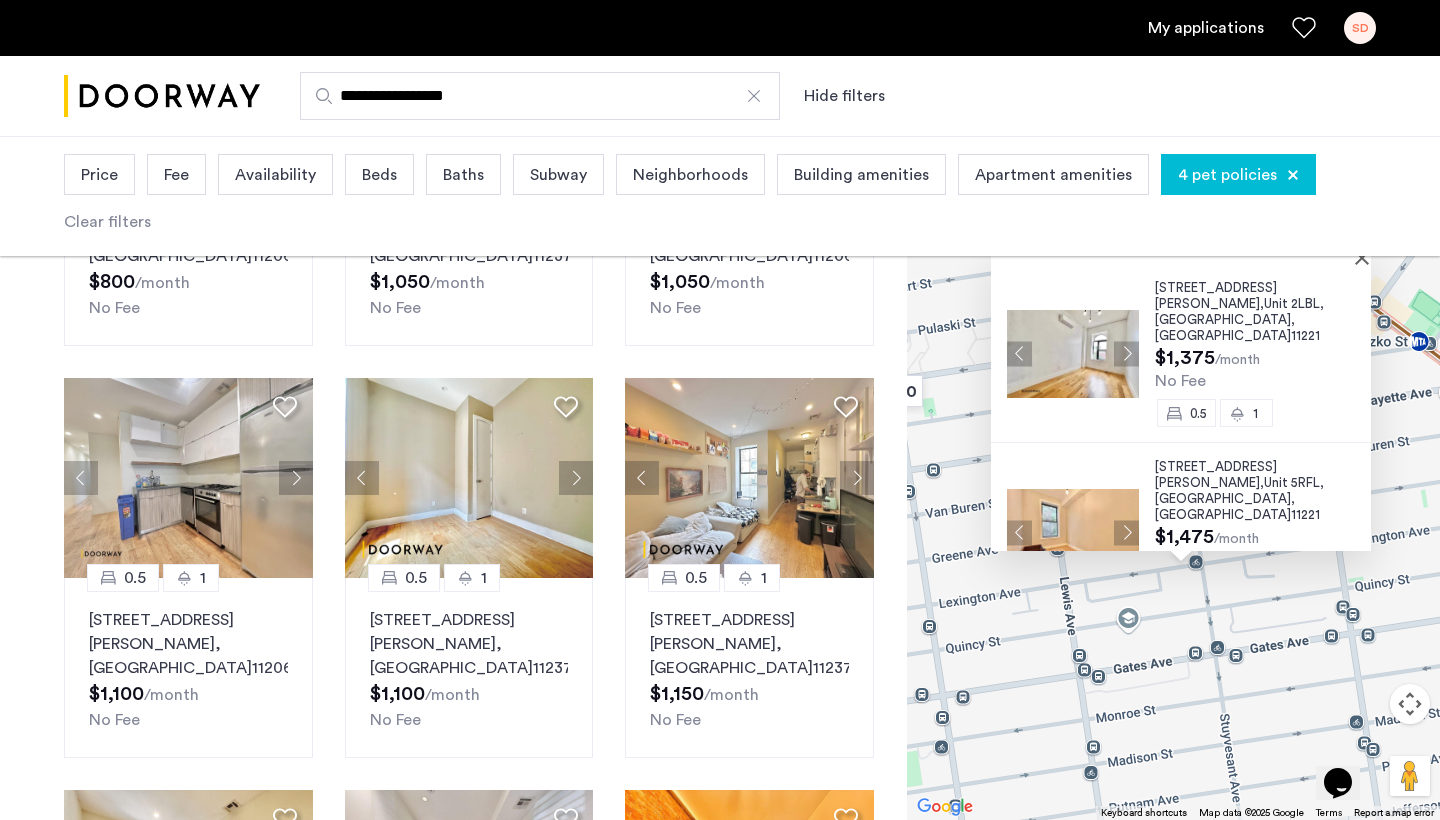 scroll, scrollTop: 0, scrollLeft: 0, axis: both 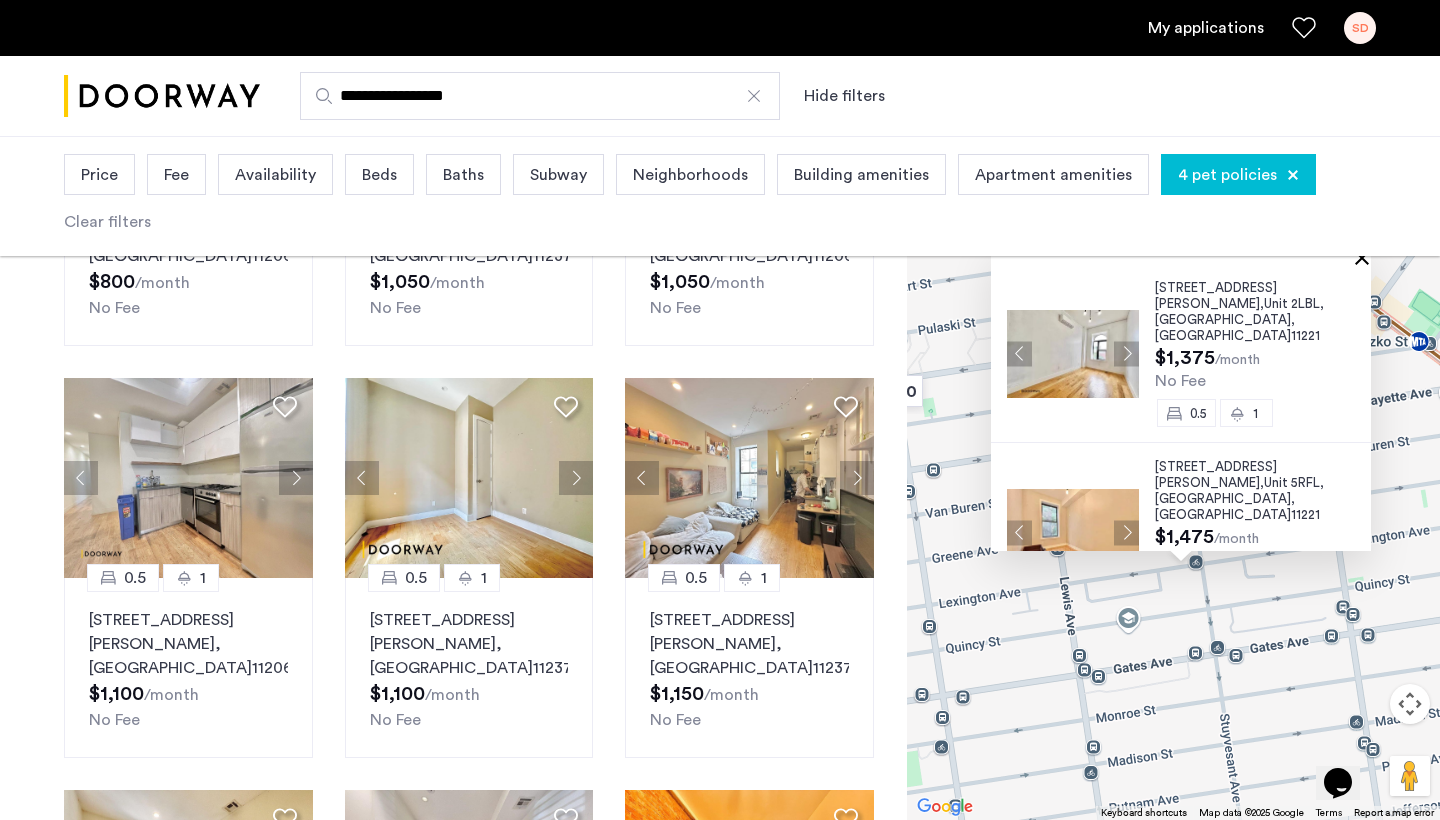 click at bounding box center [1366, 257] 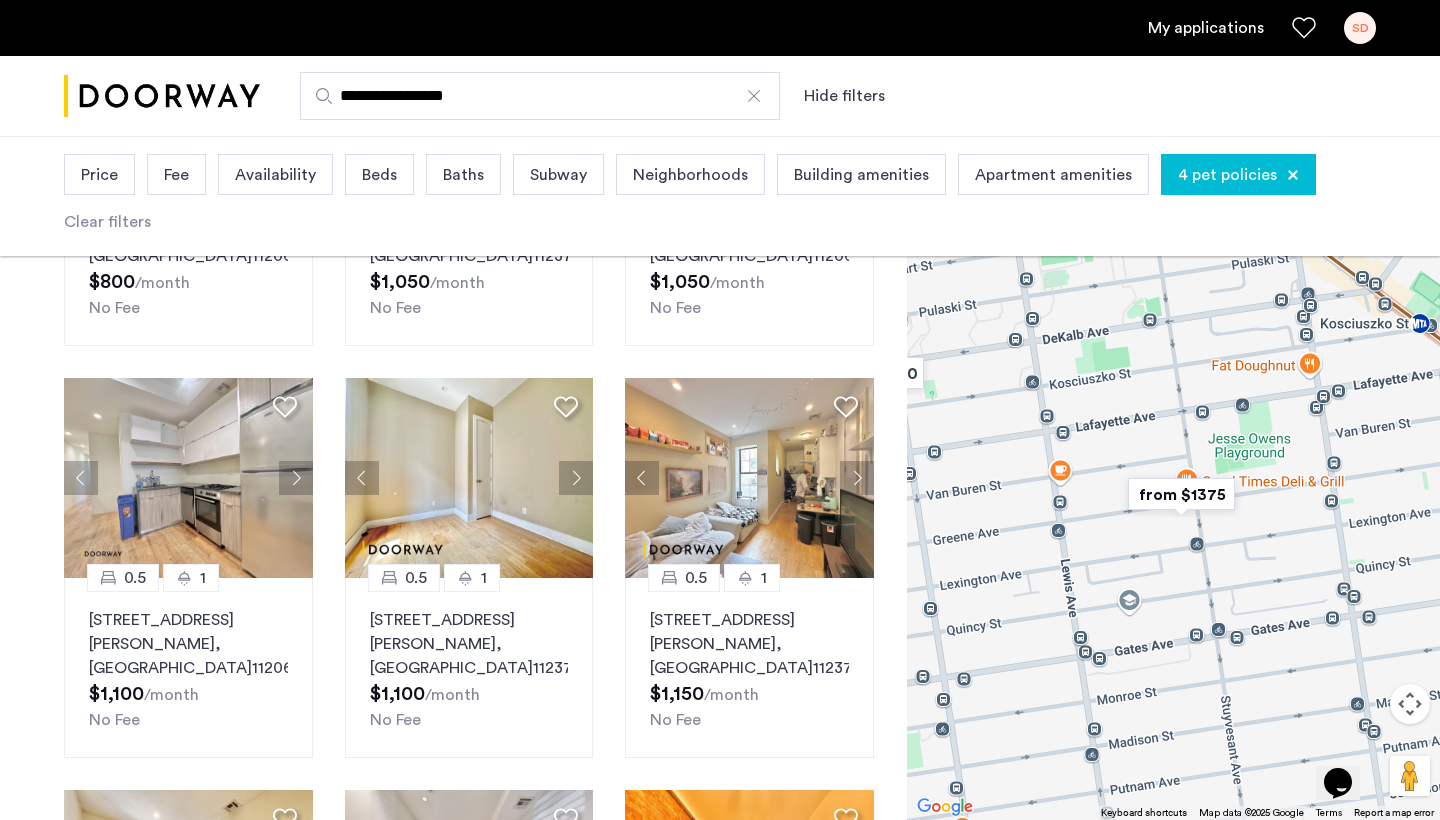 drag, startPoint x: 1207, startPoint y: 710, endPoint x: 1246, endPoint y: 466, distance: 247.09715 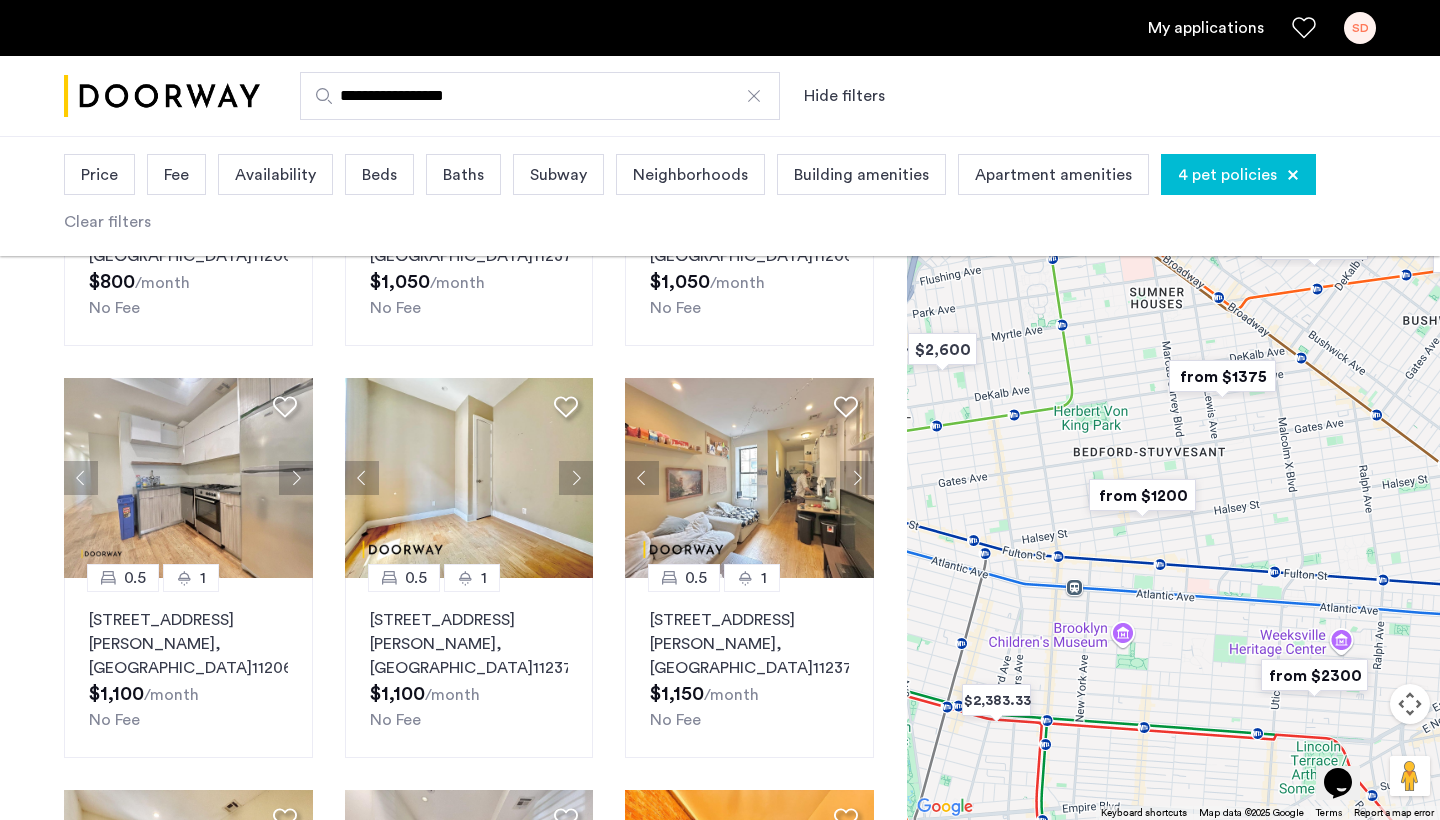 click at bounding box center [1142, 495] 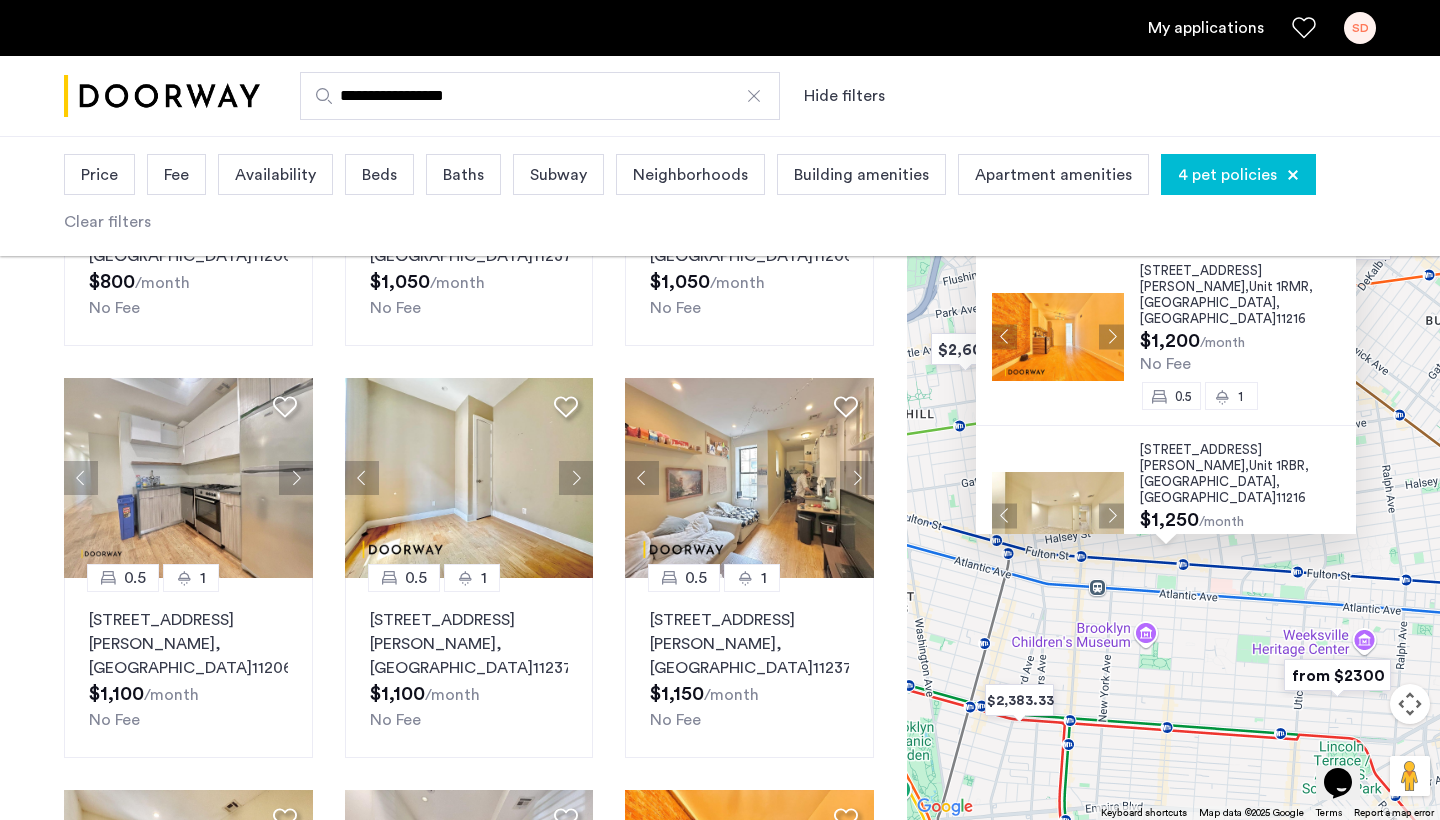 click on "273 Halsey Street,  Unit 1RMR,  Brooklyn , NY  11216 $1,200  /month No Fee 0.5 1 273 Halsey Street,  Unit 1RBR,  Brooklyn , NY  11216 $1,250  /month No Fee 0.5 1 273 Halsey Street,  Unit 1RFR,  Brooklyn , NY  11216 $1,250  /month No Fee 0.5 1 273 Halsey Street,  Unit 1RBF,  Brooklyn , NY  11216 $1,300  /month No Fee 0.5 1 273 Halsey Street,  Unit 1RBB,  Brooklyn , NY  11216 $1,400  /month No Fee 0.5 1" at bounding box center [1173, 474] 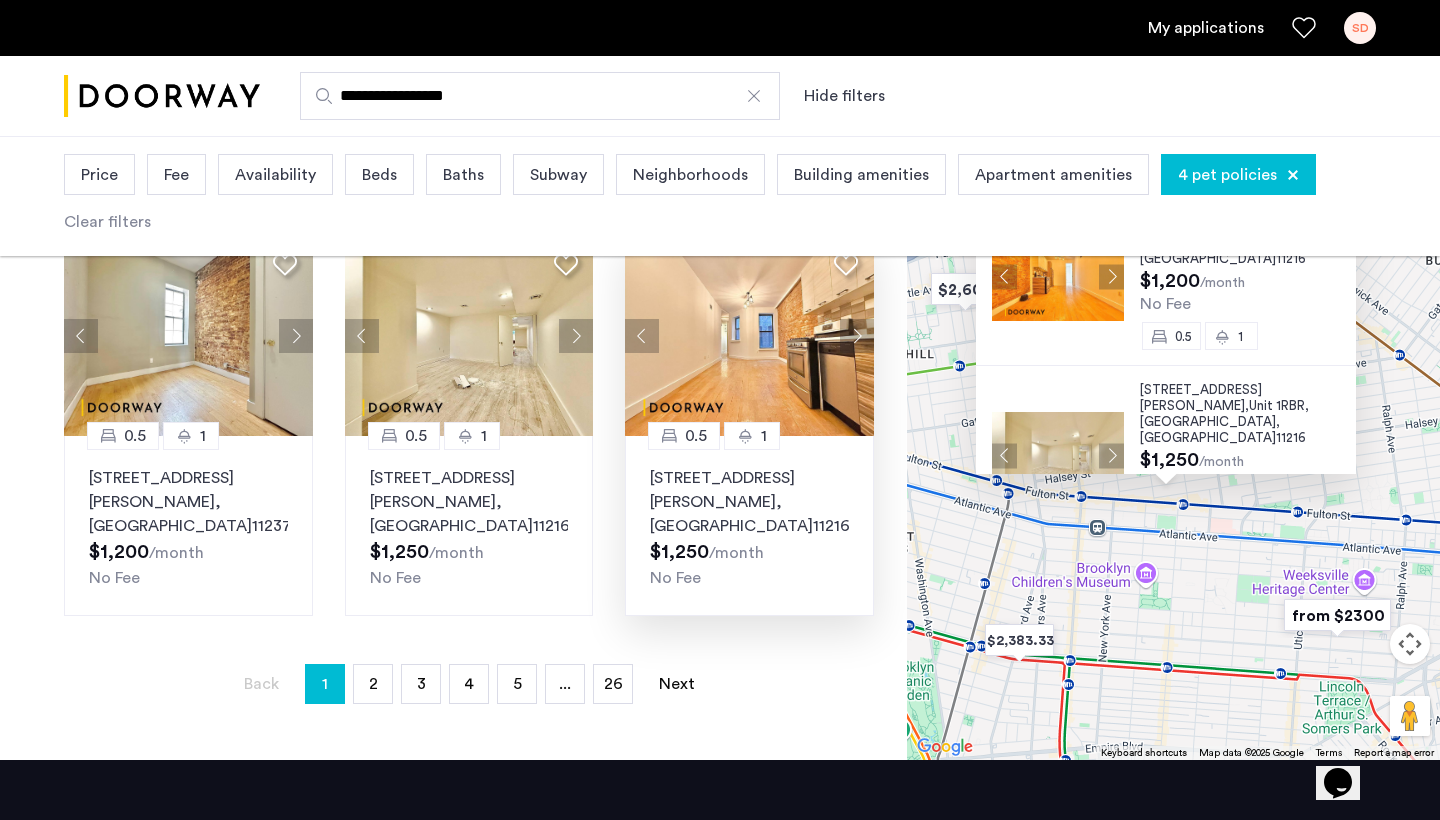 scroll, scrollTop: 1410, scrollLeft: 0, axis: vertical 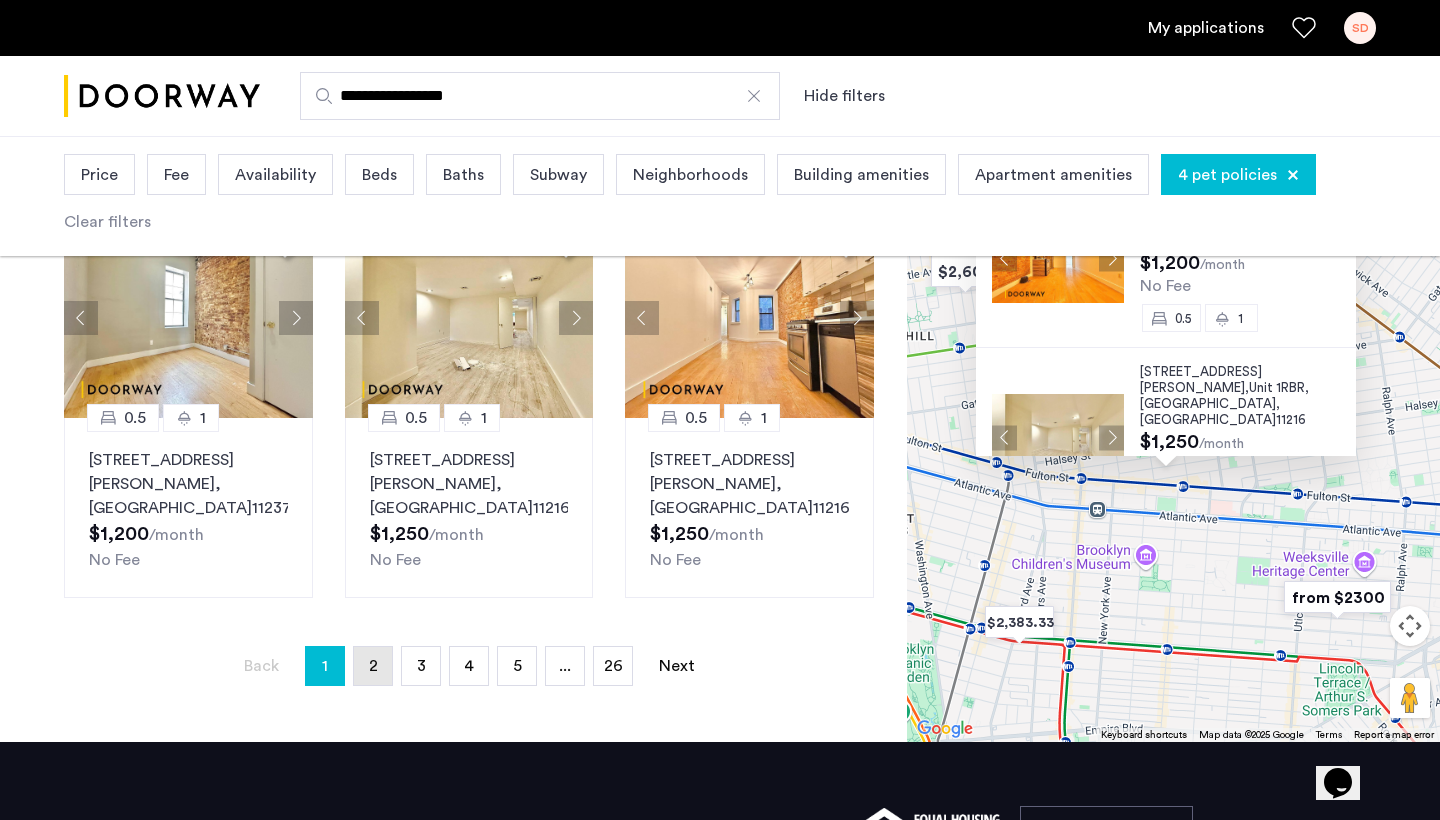 click on "2" at bounding box center (373, 666) 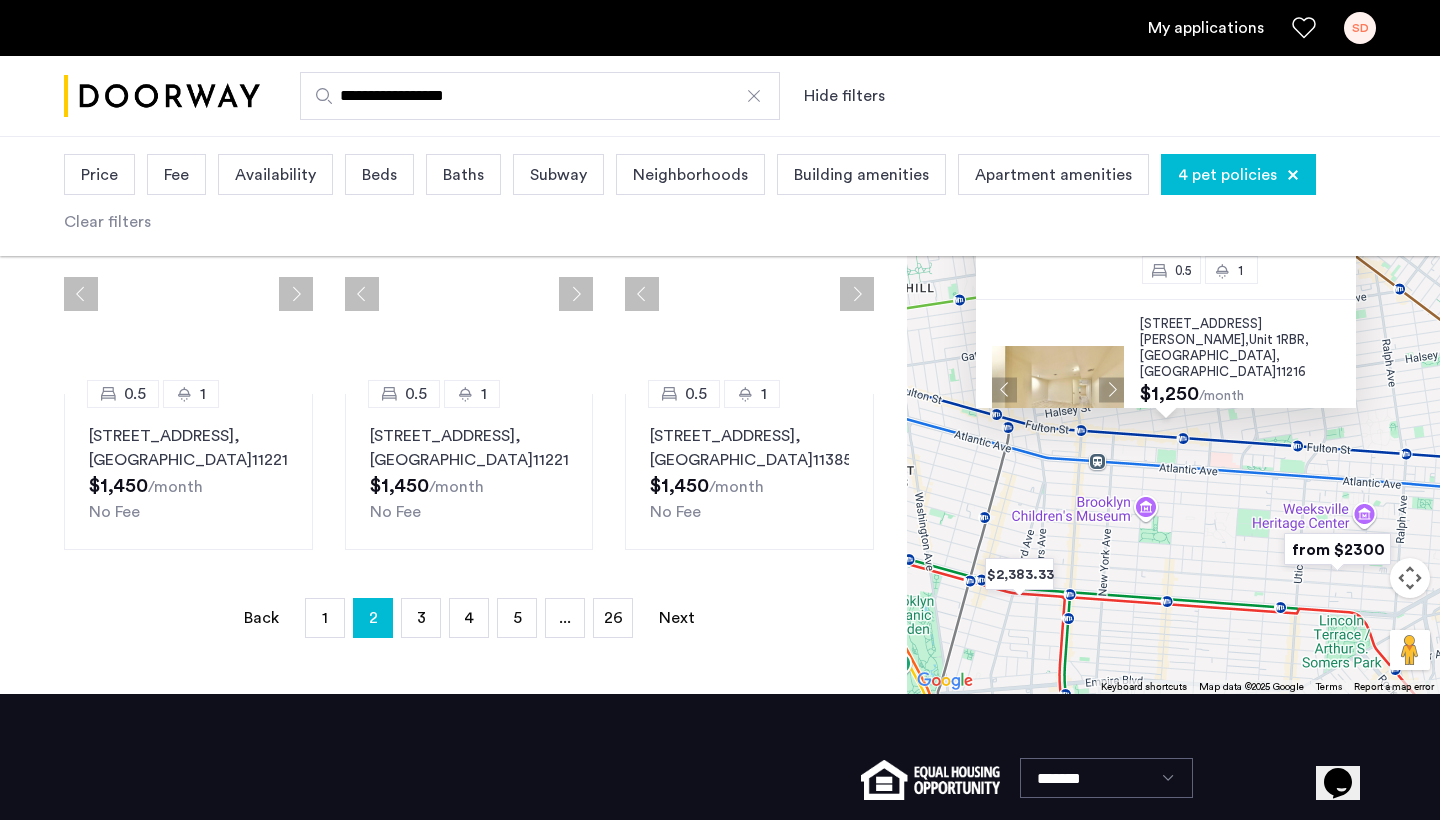 scroll, scrollTop: 0, scrollLeft: 0, axis: both 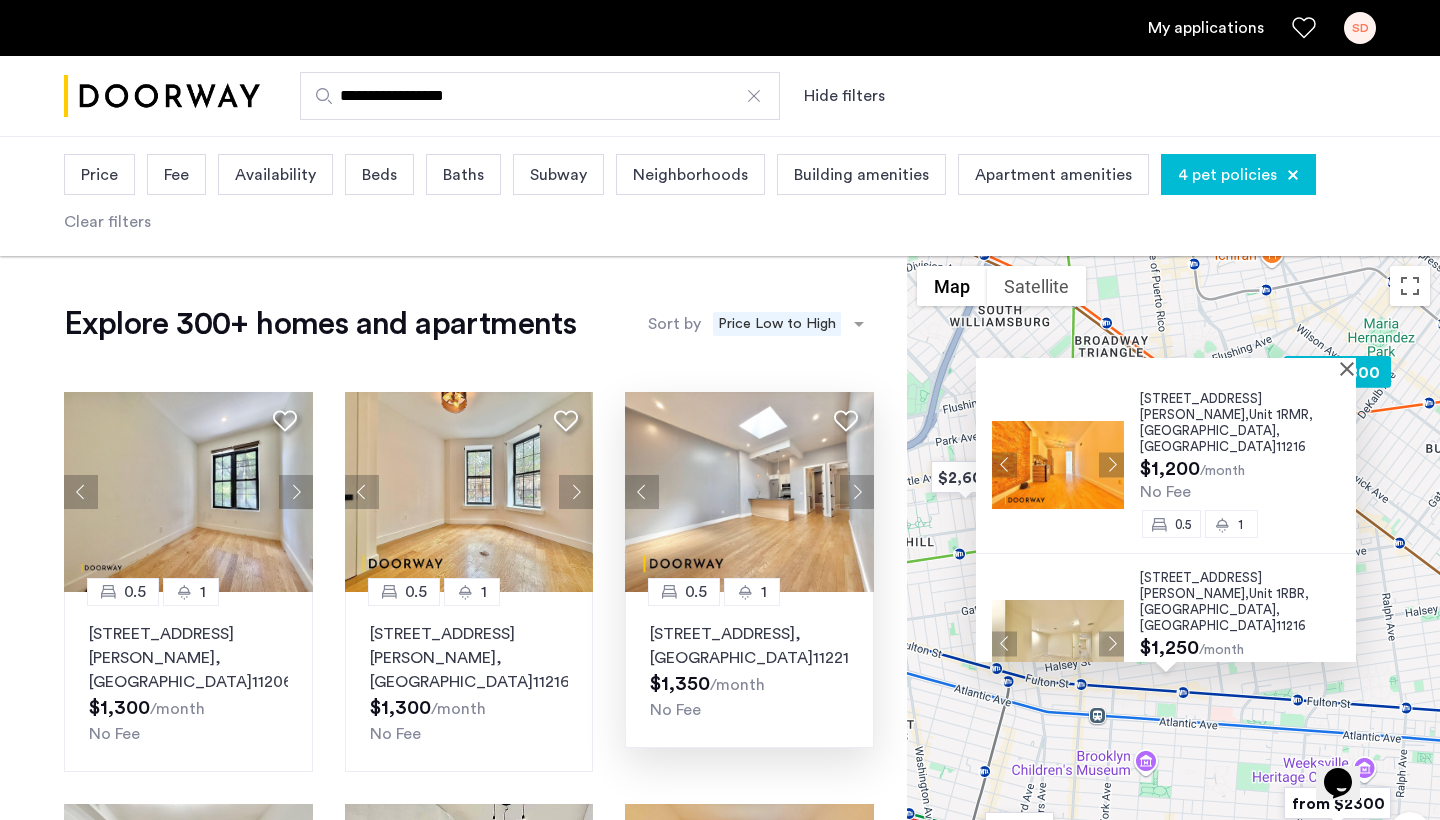 click on "992 Broadway, Unit 3BR, Brooklyn , NY  11221" 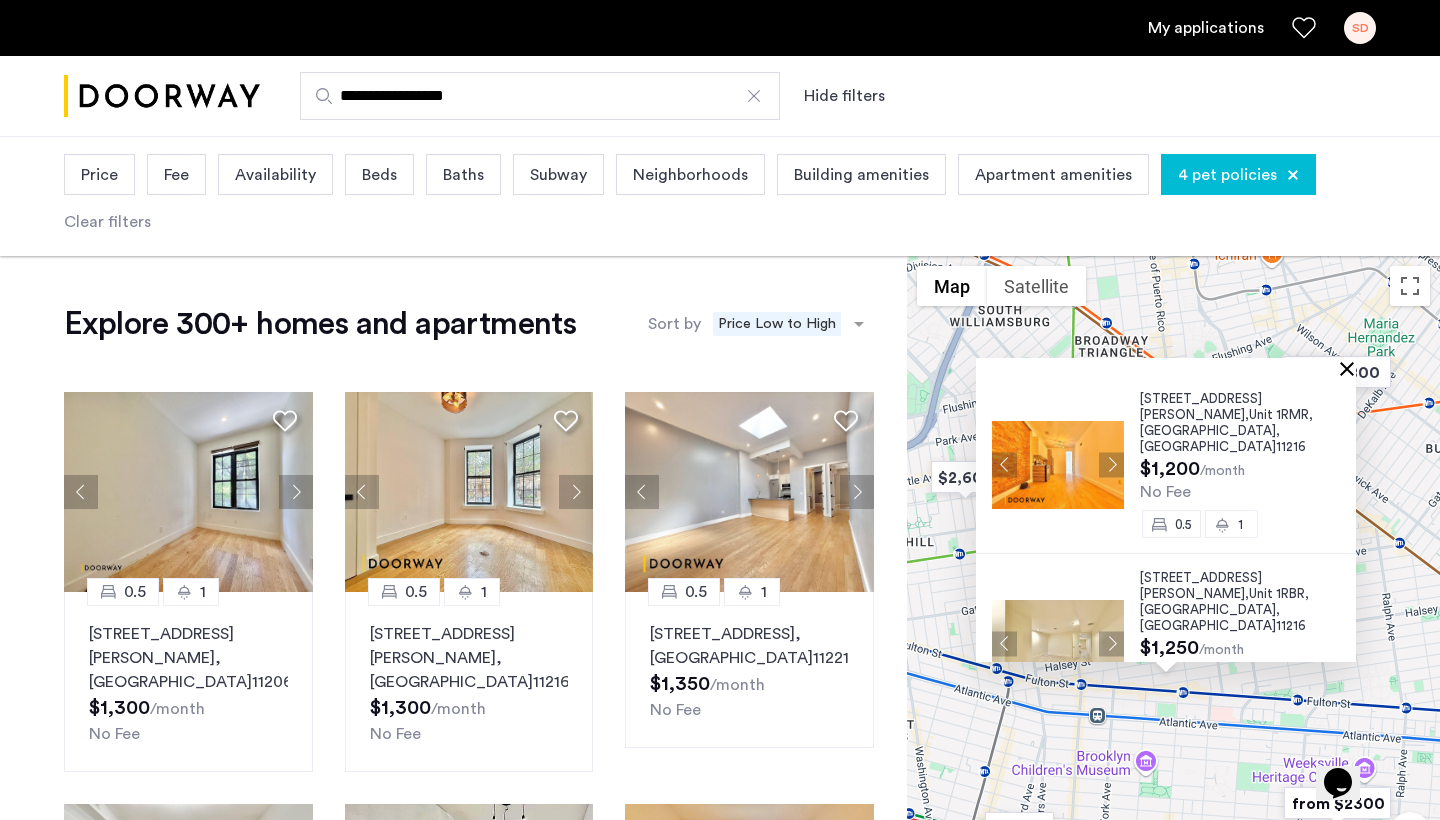 click at bounding box center [1351, 368] 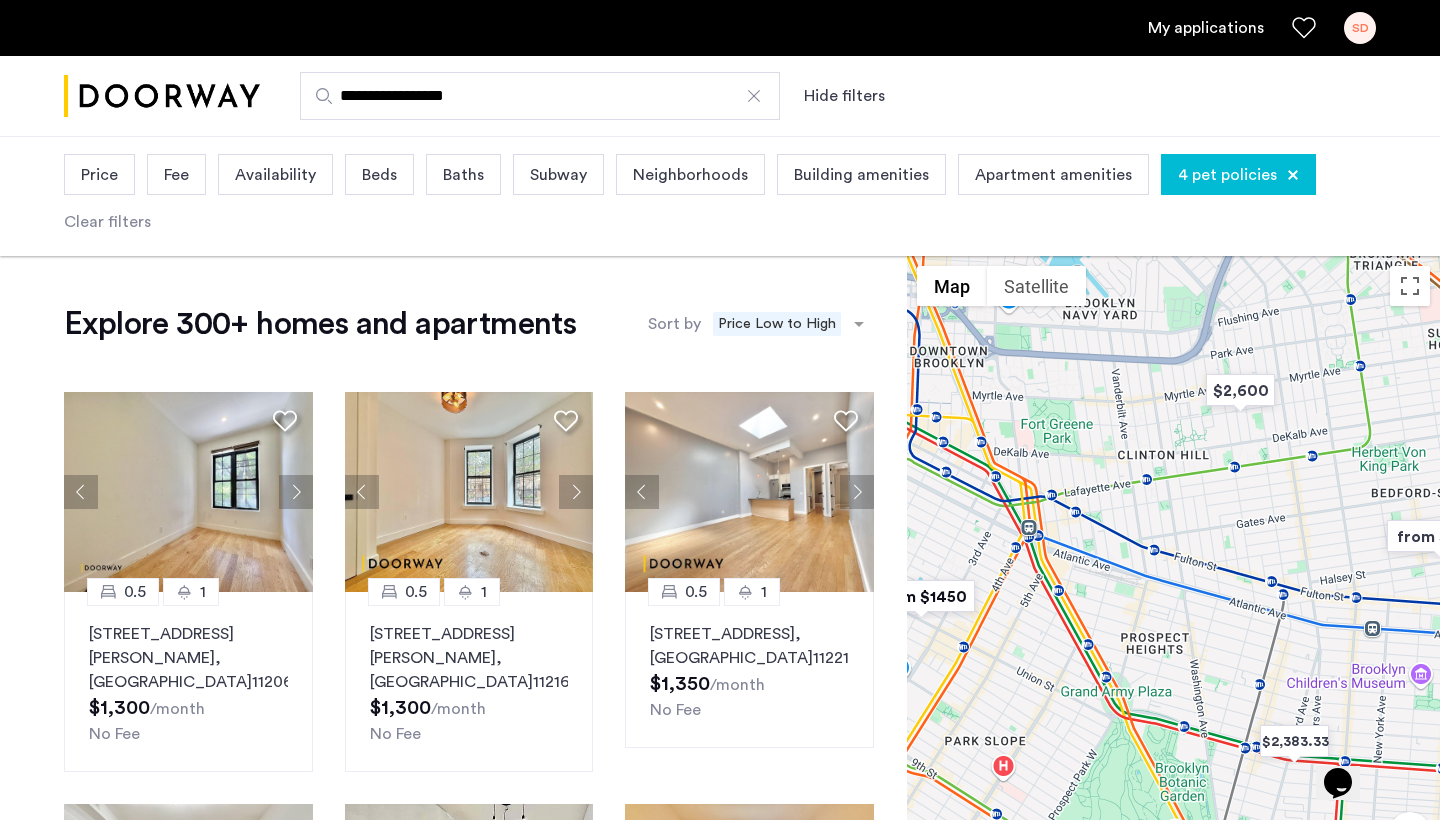 drag, startPoint x: 1040, startPoint y: 529, endPoint x: 1317, endPoint y: 442, distance: 290.3412 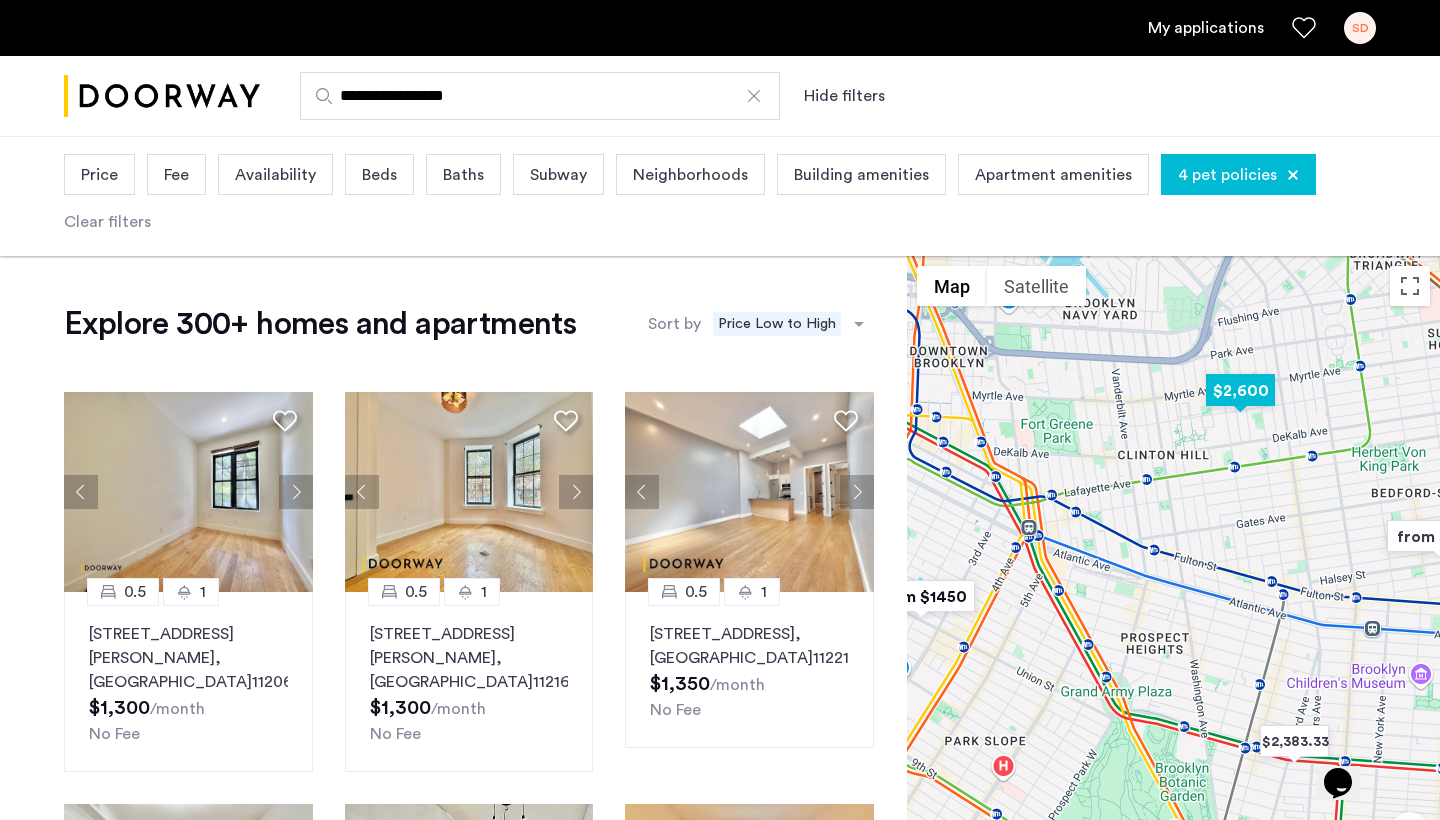 click at bounding box center [1240, 390] 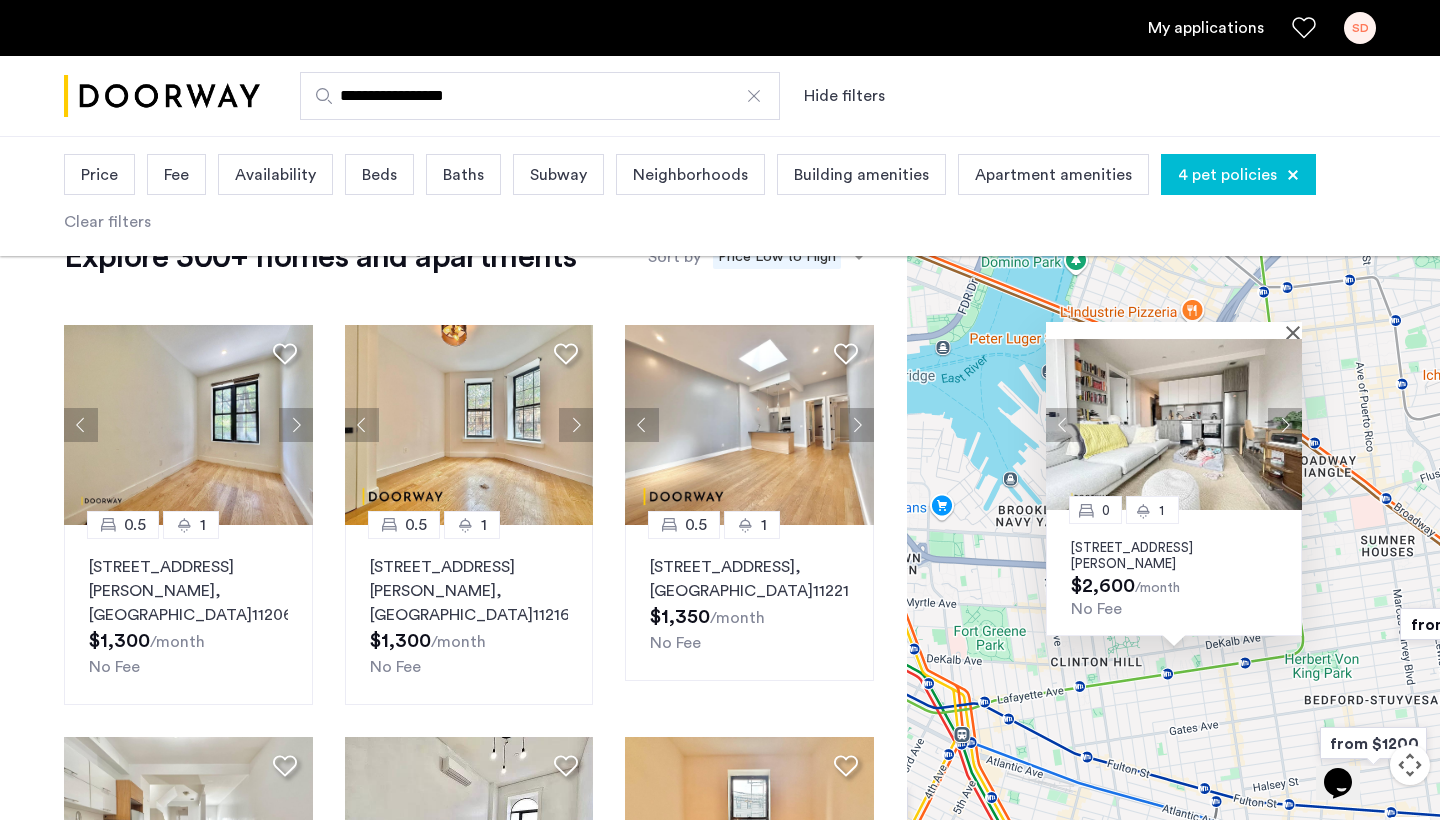 scroll, scrollTop: 30, scrollLeft: 0, axis: vertical 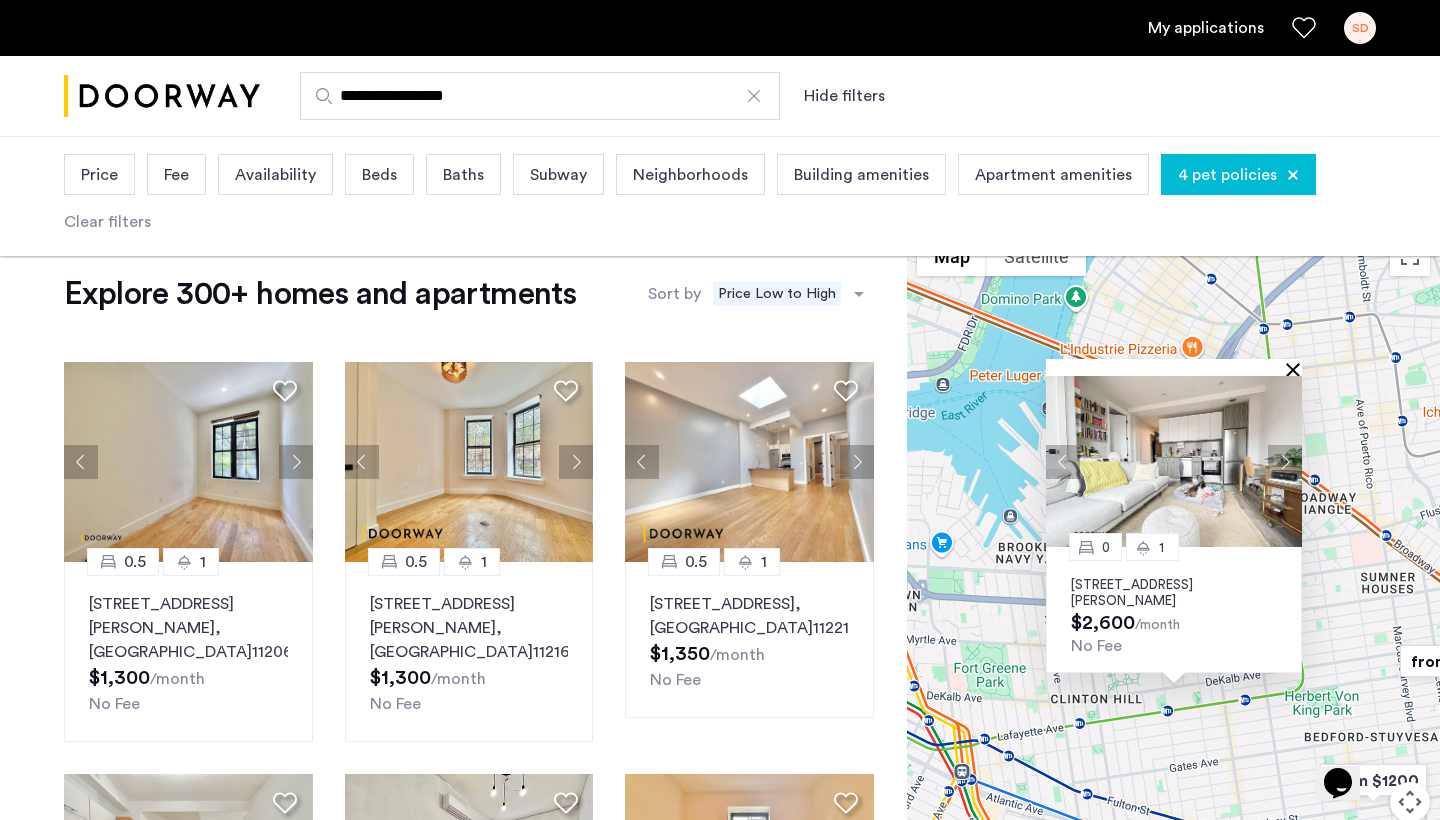 click at bounding box center [1297, 369] 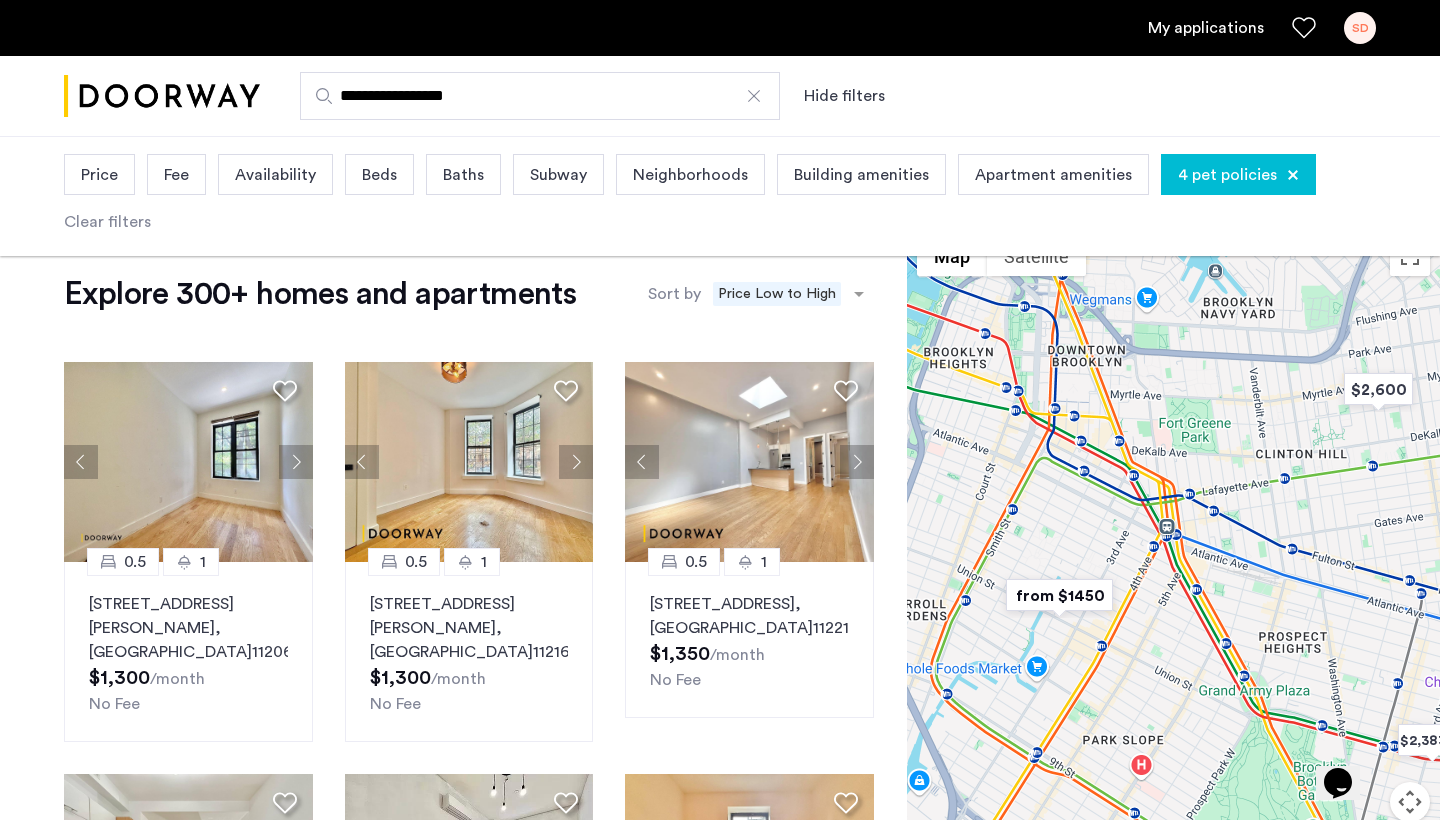 drag, startPoint x: 1111, startPoint y: 590, endPoint x: 1320, endPoint y: 345, distance: 322.03415 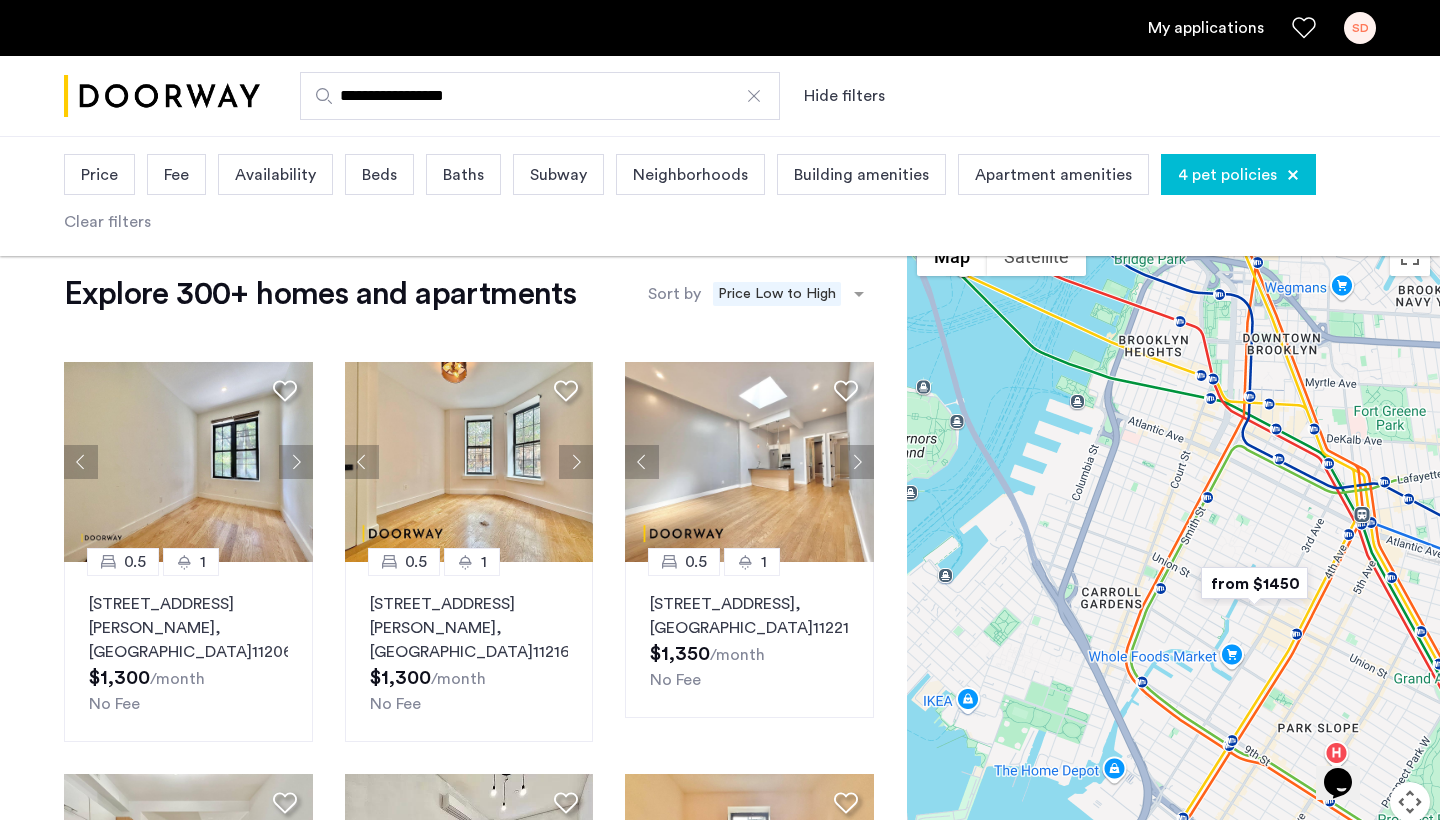 drag, startPoint x: 1225, startPoint y: 551, endPoint x: 1407, endPoint y: 534, distance: 182.79224 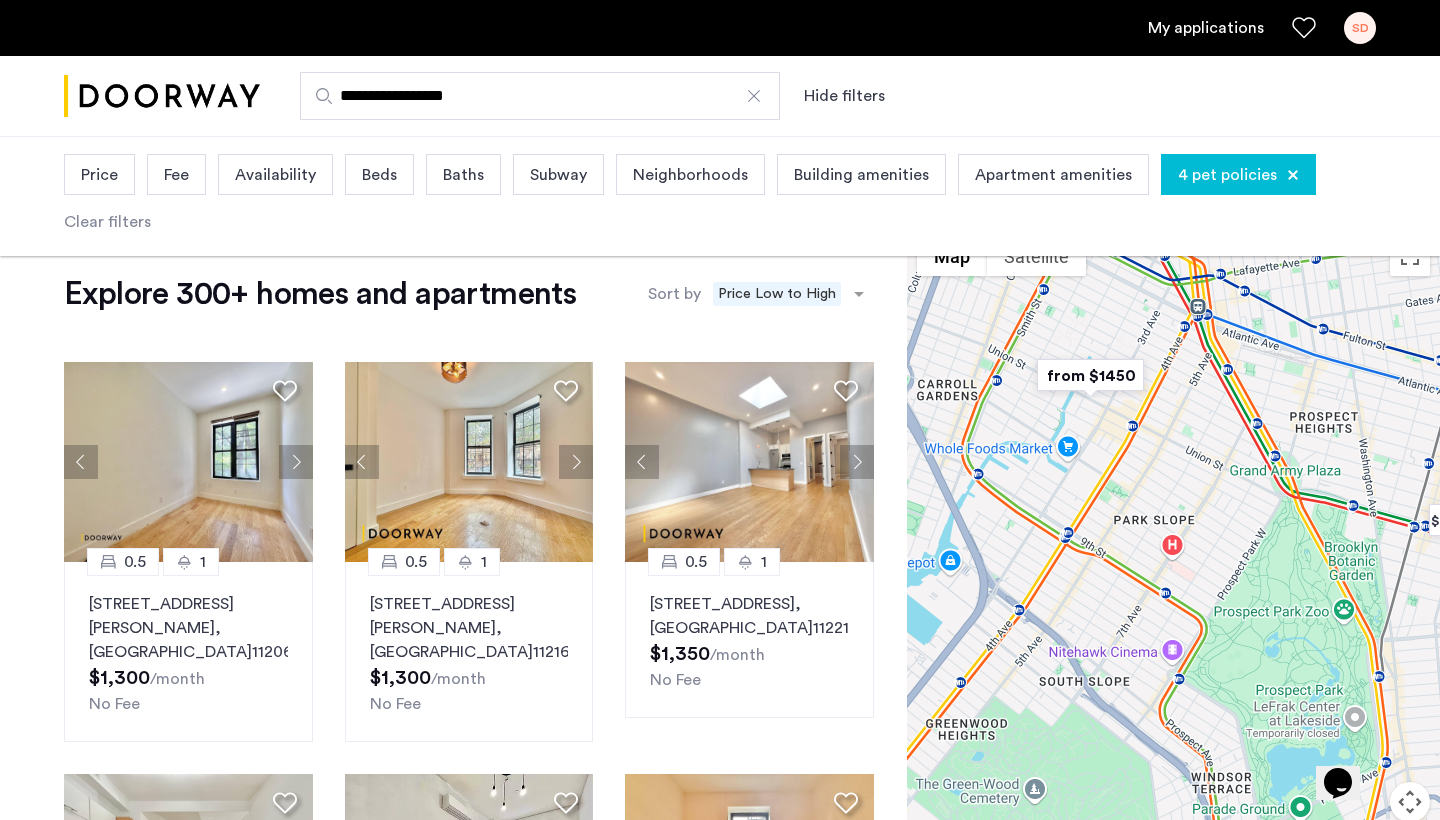 drag, startPoint x: 1109, startPoint y: 579, endPoint x: 1021, endPoint y: 454, distance: 152.86923 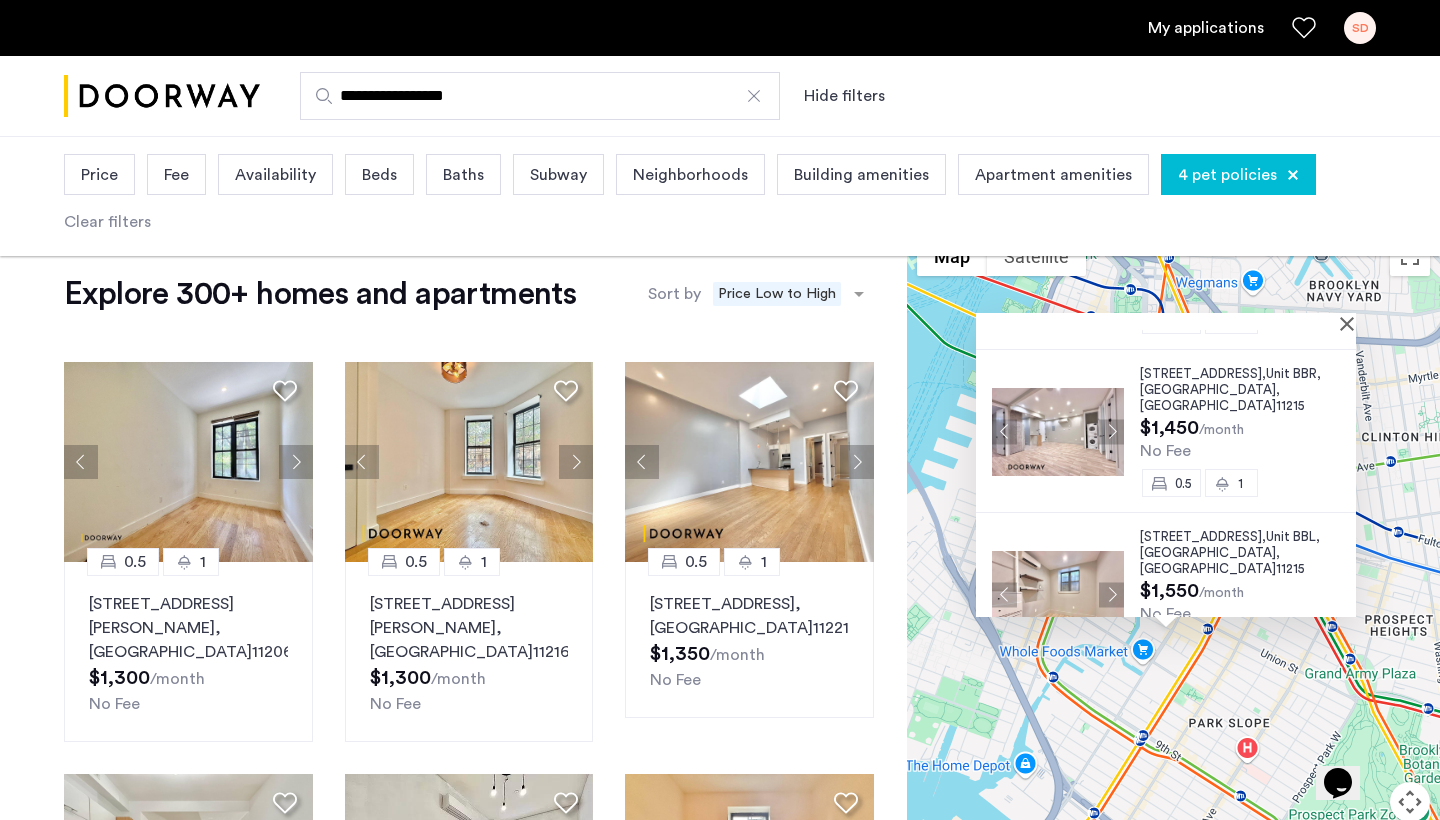 scroll, scrollTop: 304, scrollLeft: 0, axis: vertical 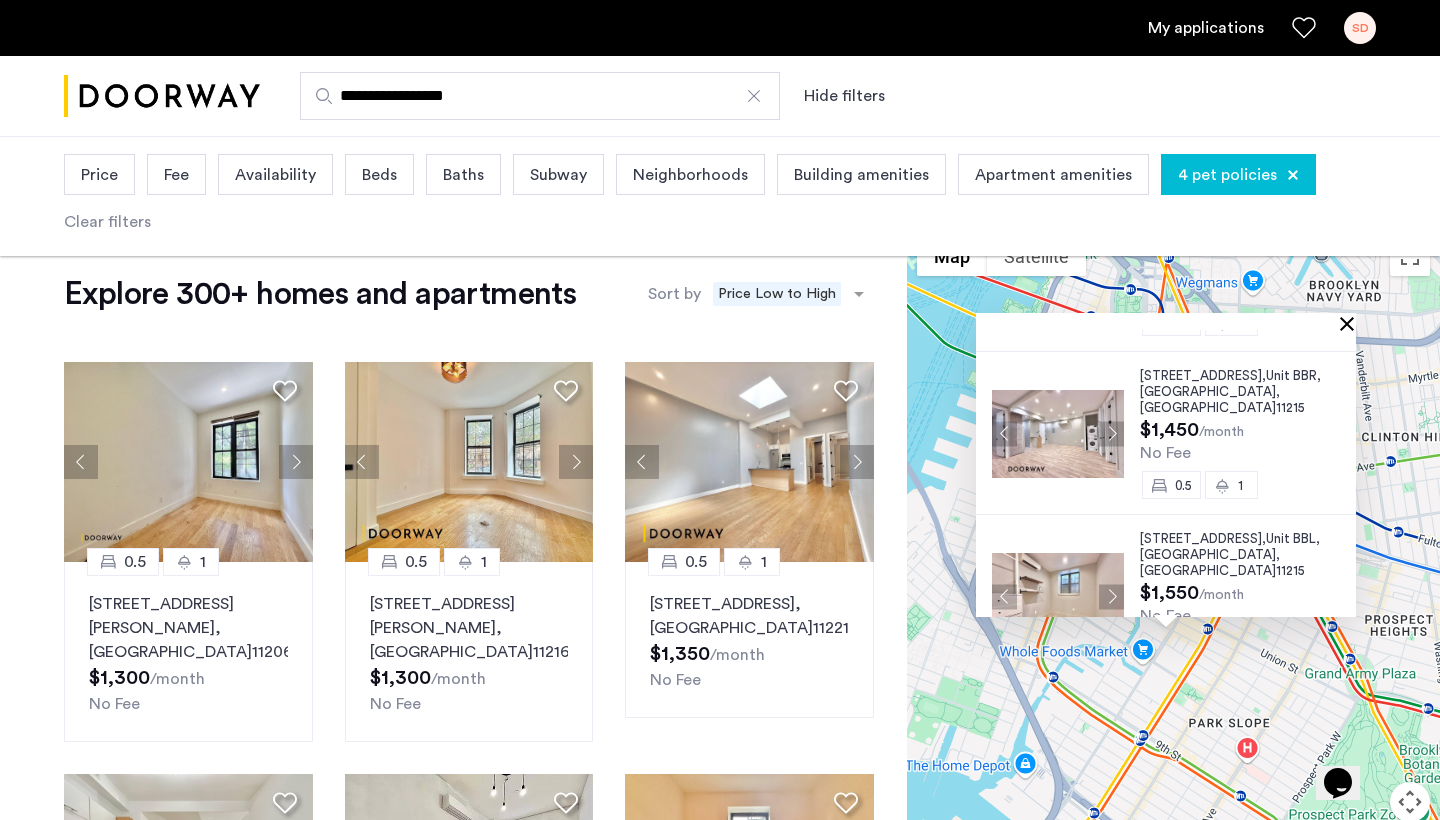 click at bounding box center [1351, 323] 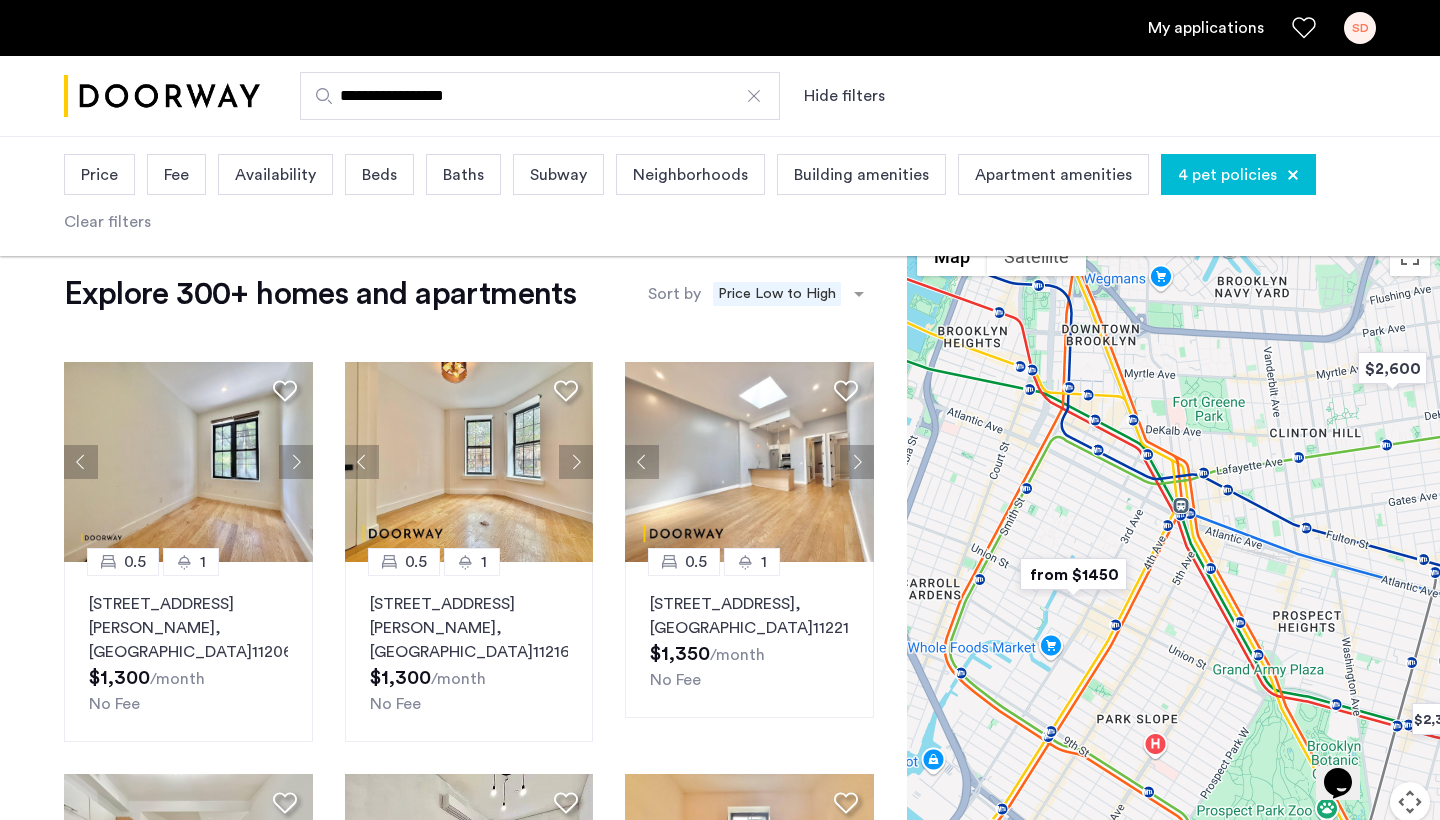 drag, startPoint x: 1276, startPoint y: 591, endPoint x: 1180, endPoint y: 588, distance: 96.04687 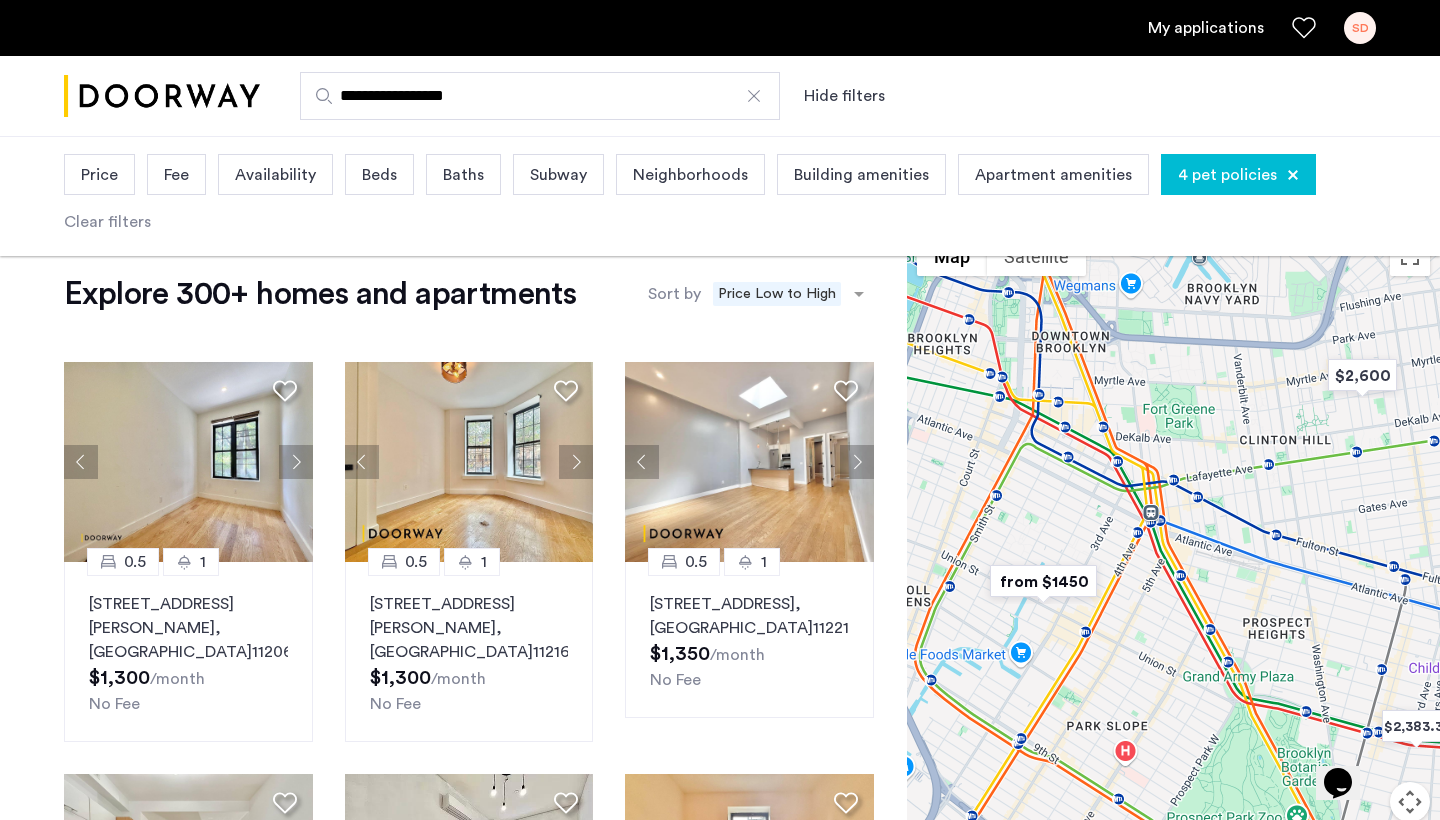 drag, startPoint x: 1219, startPoint y: 508, endPoint x: 1200, endPoint y: 514, distance: 19.924858 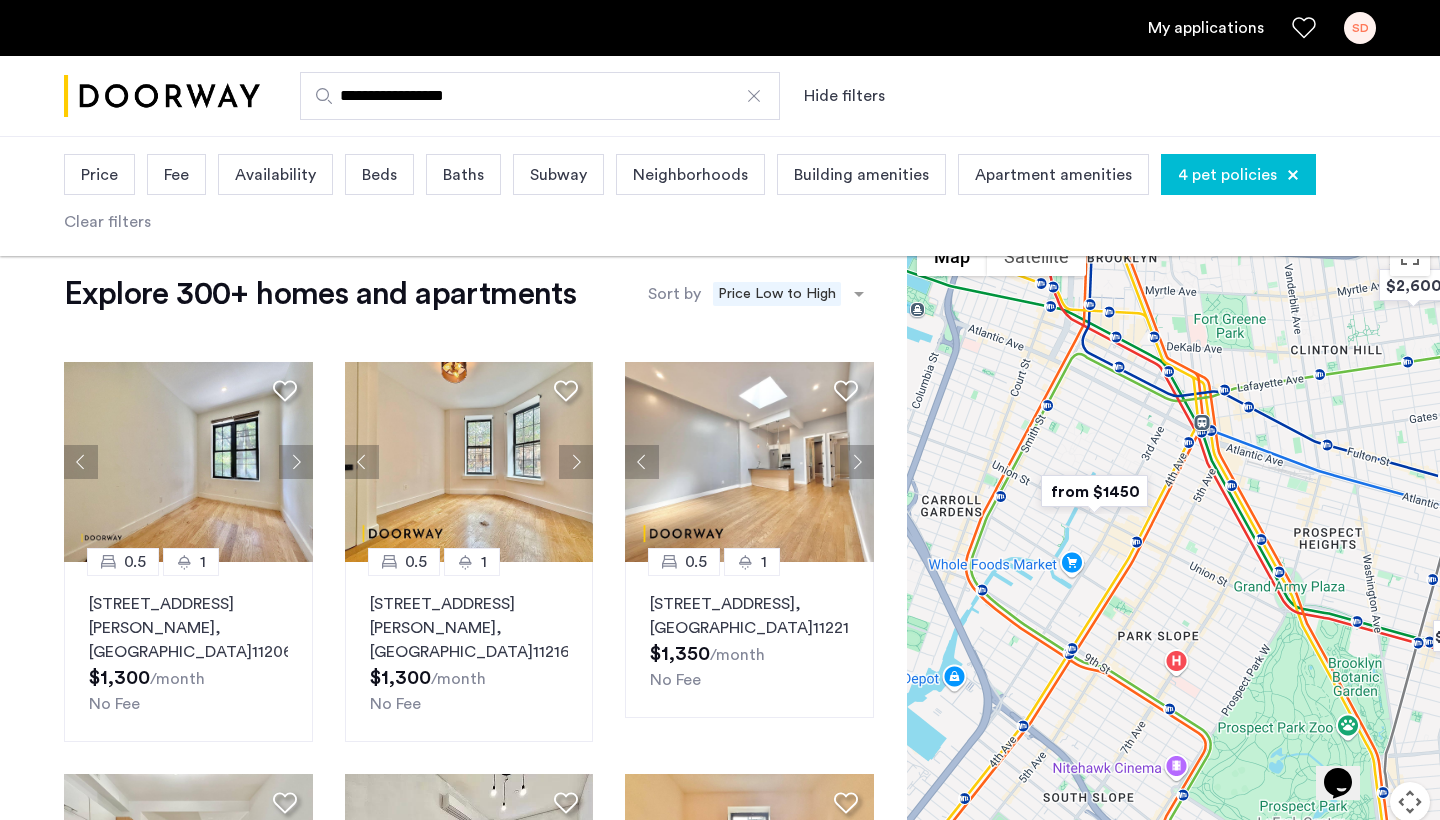 drag, startPoint x: 1275, startPoint y: 489, endPoint x: 1328, endPoint y: 399, distance: 104.44616 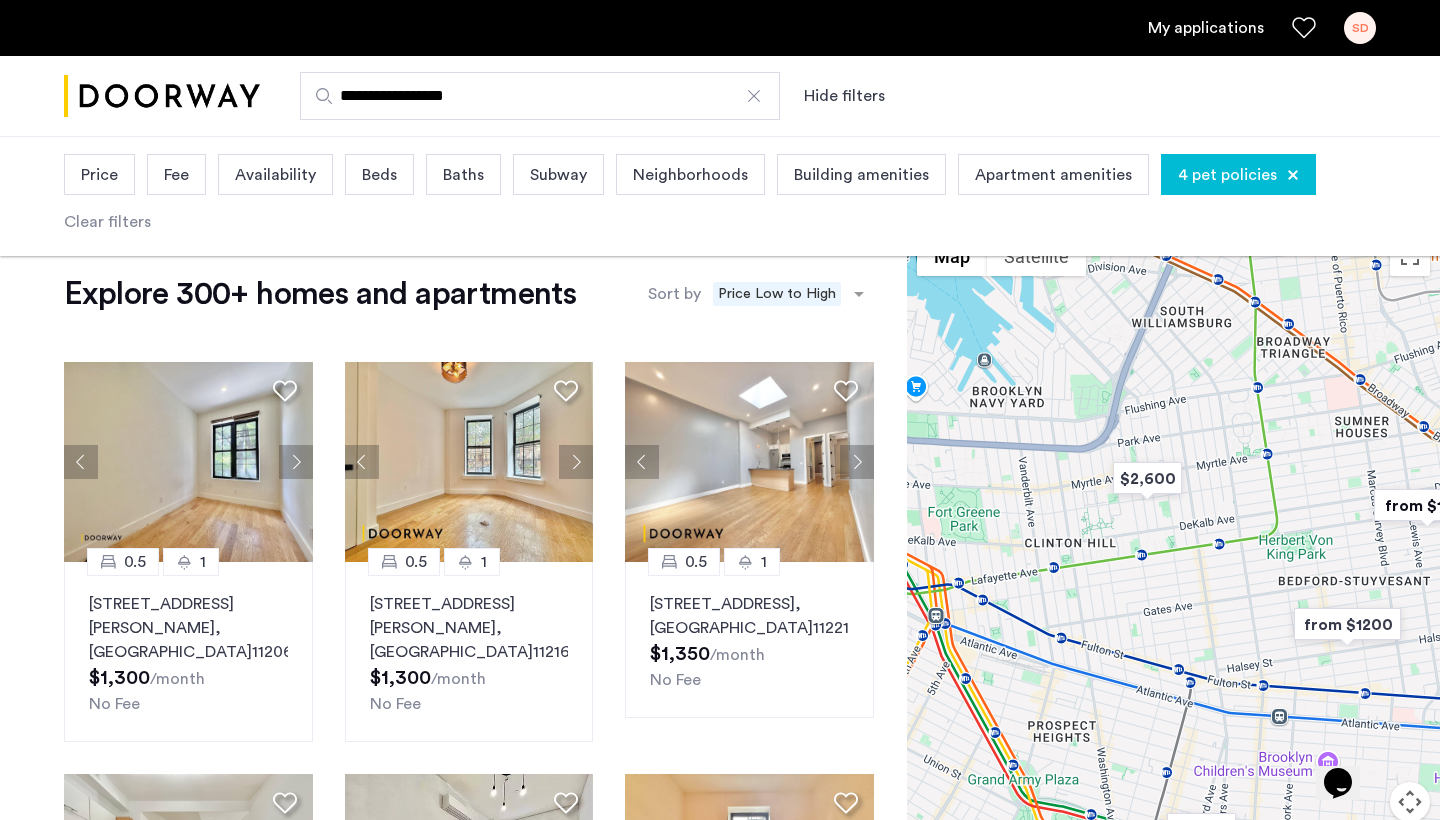 drag, startPoint x: 1246, startPoint y: 480, endPoint x: 914, endPoint y: 621, distance: 360.7007 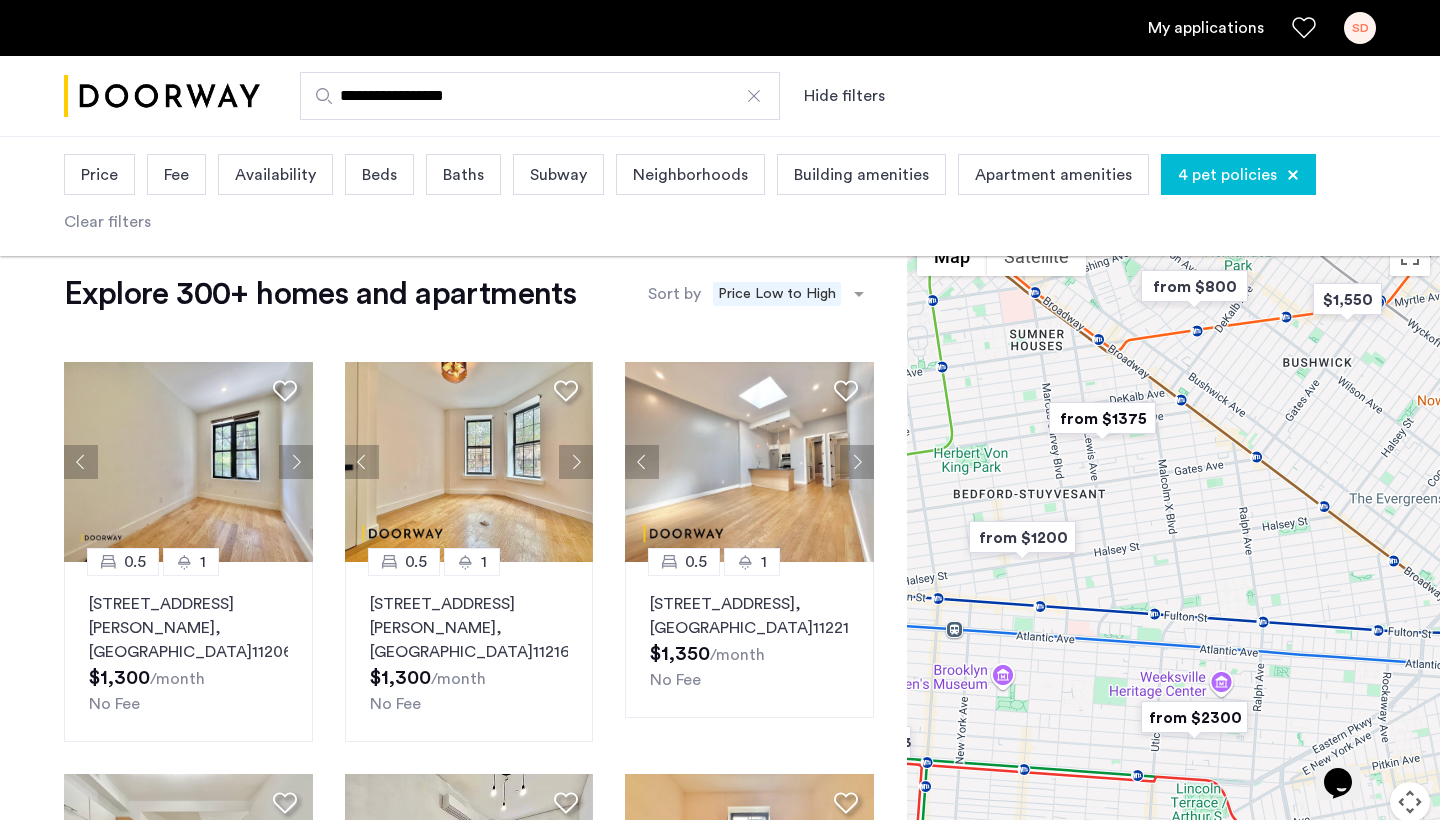 drag, startPoint x: 1318, startPoint y: 538, endPoint x: 1058, endPoint y: 504, distance: 262.21365 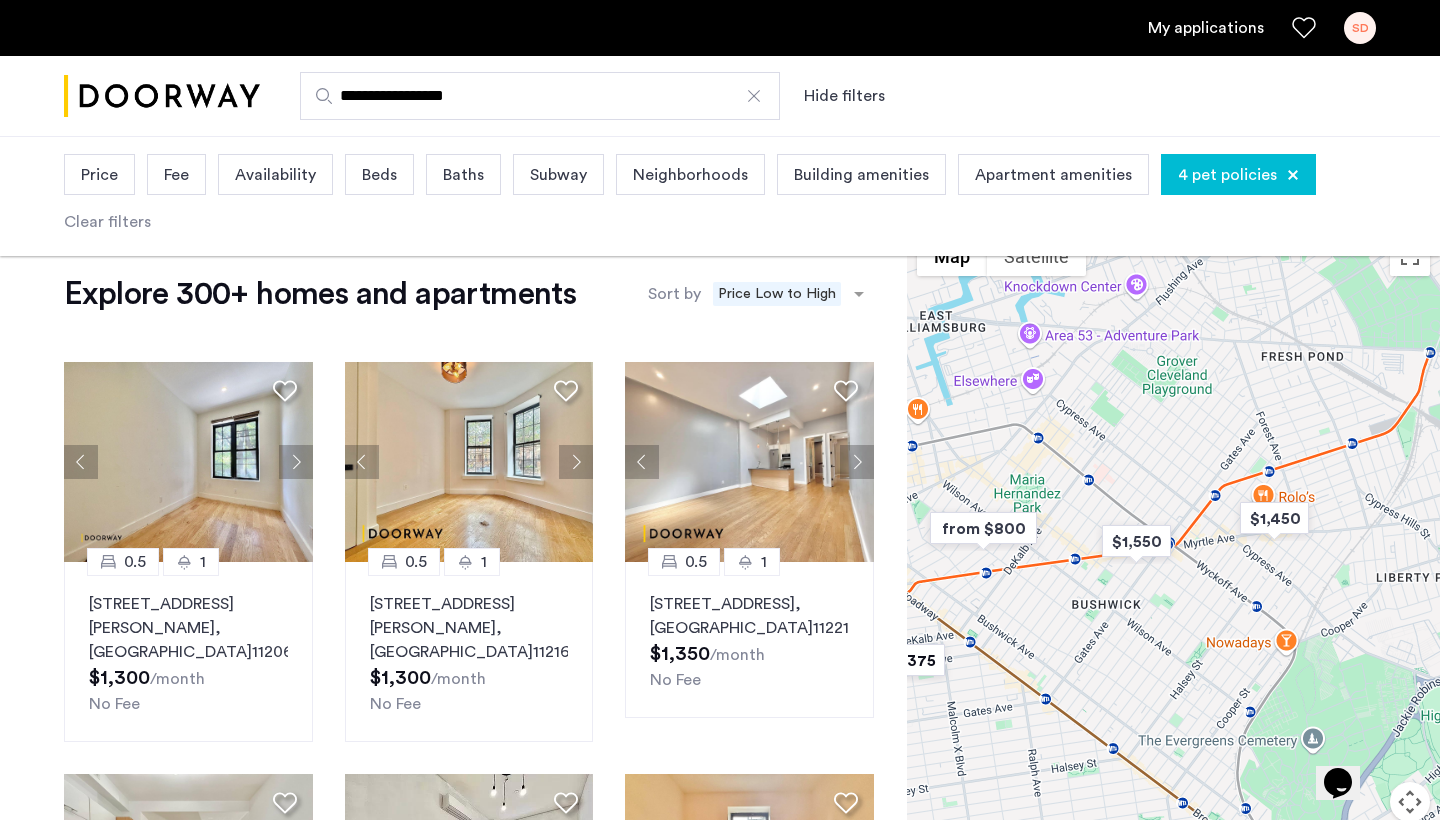 drag, startPoint x: 1325, startPoint y: 348, endPoint x: 1114, endPoint y: 592, distance: 322.57867 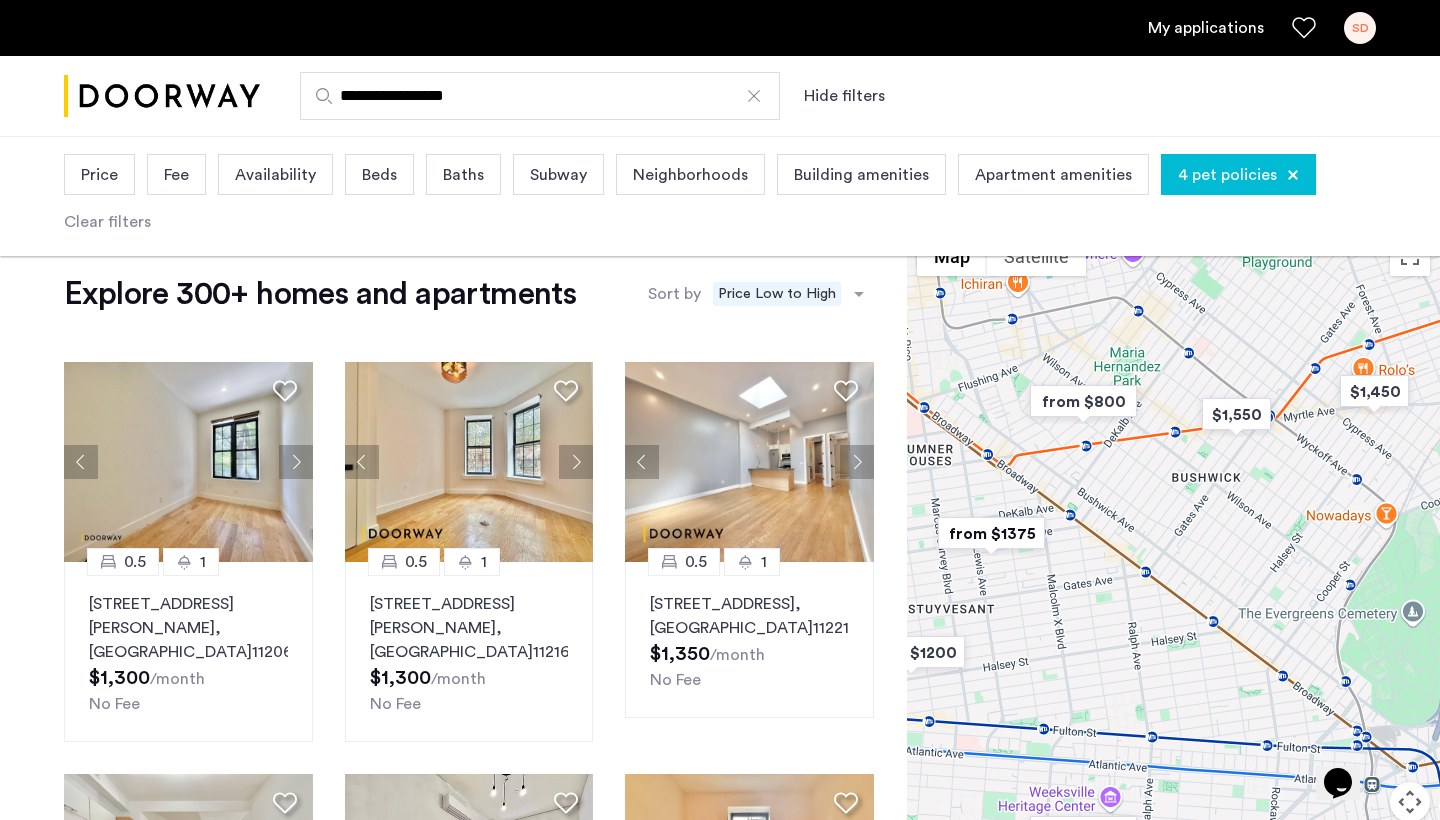 drag, startPoint x: 1319, startPoint y: 527, endPoint x: 1417, endPoint y: 405, distance: 156.48642 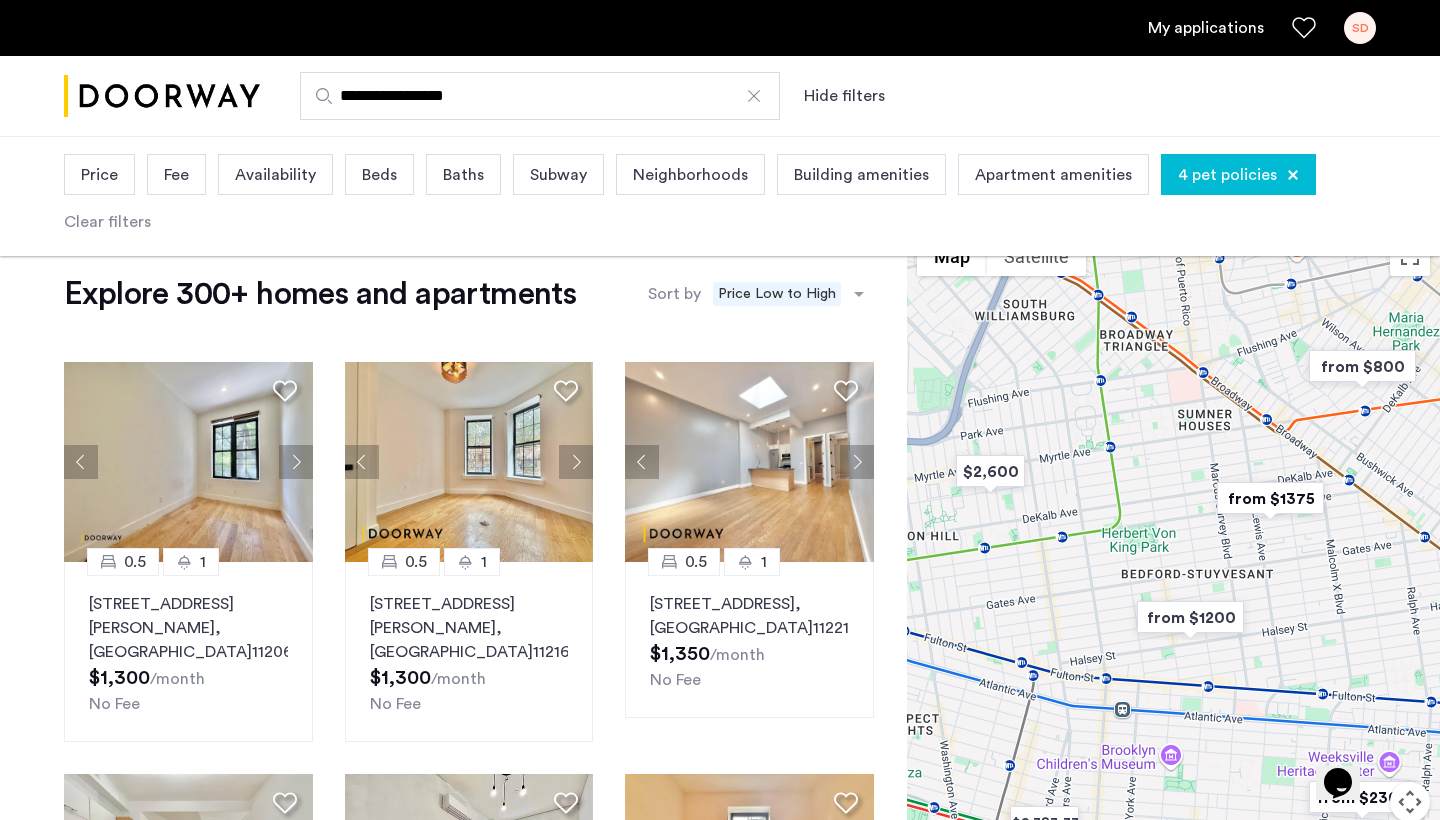 drag, startPoint x: 1157, startPoint y: 520, endPoint x: 1439, endPoint y: 485, distance: 284.1637 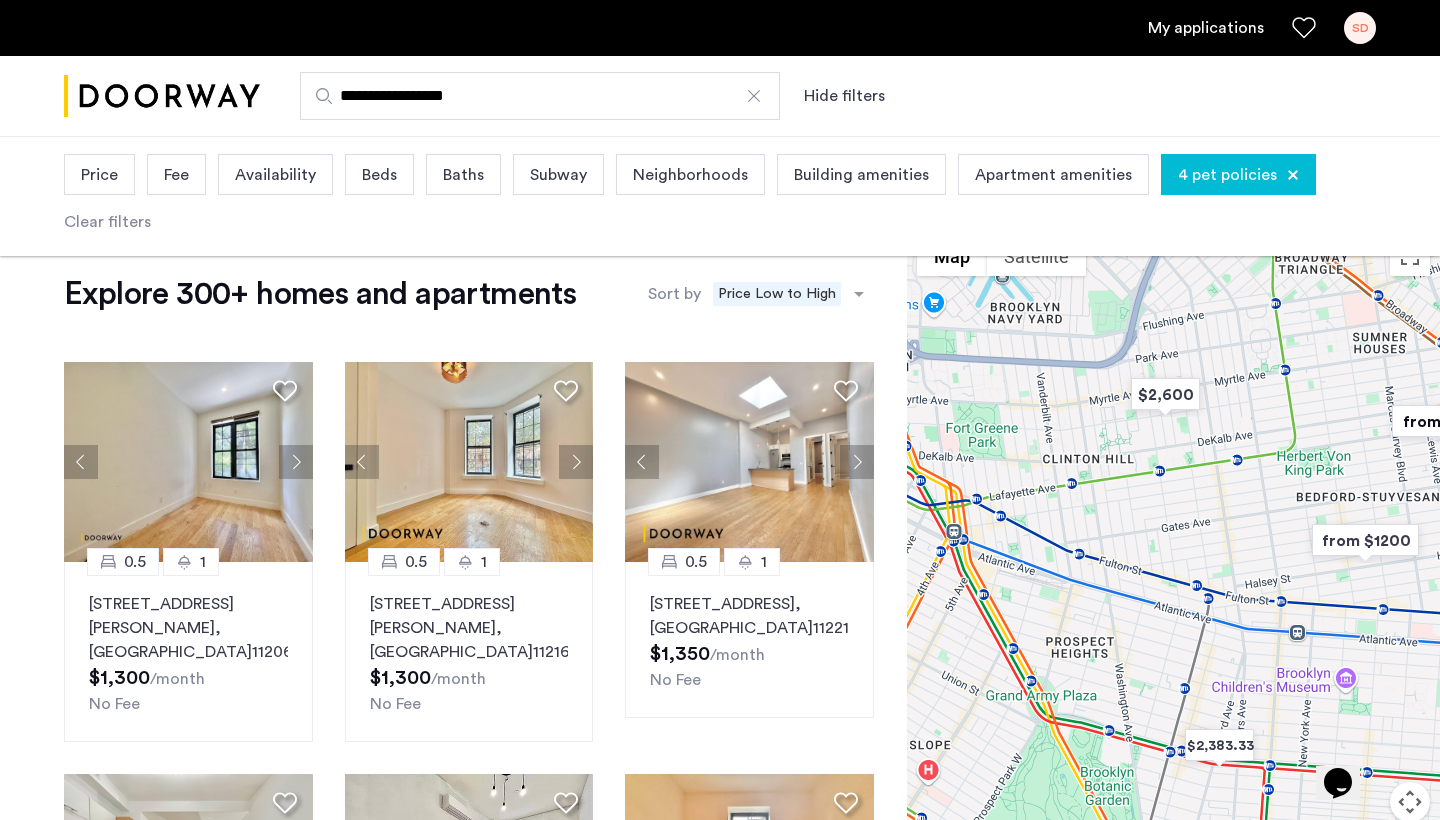 drag, startPoint x: 1111, startPoint y: 620, endPoint x: 1286, endPoint y: 543, distance: 191.19101 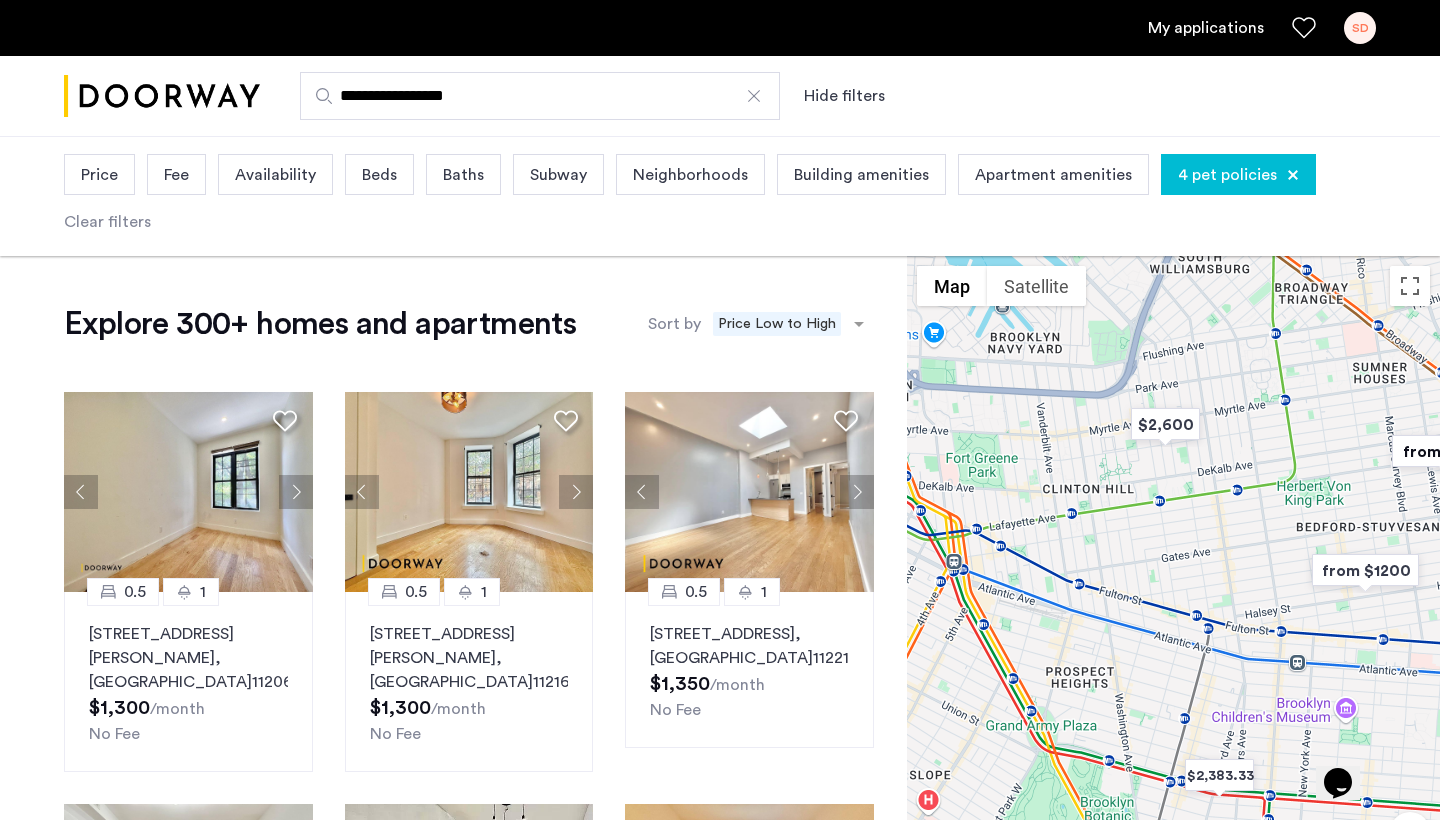 scroll, scrollTop: 0, scrollLeft: 0, axis: both 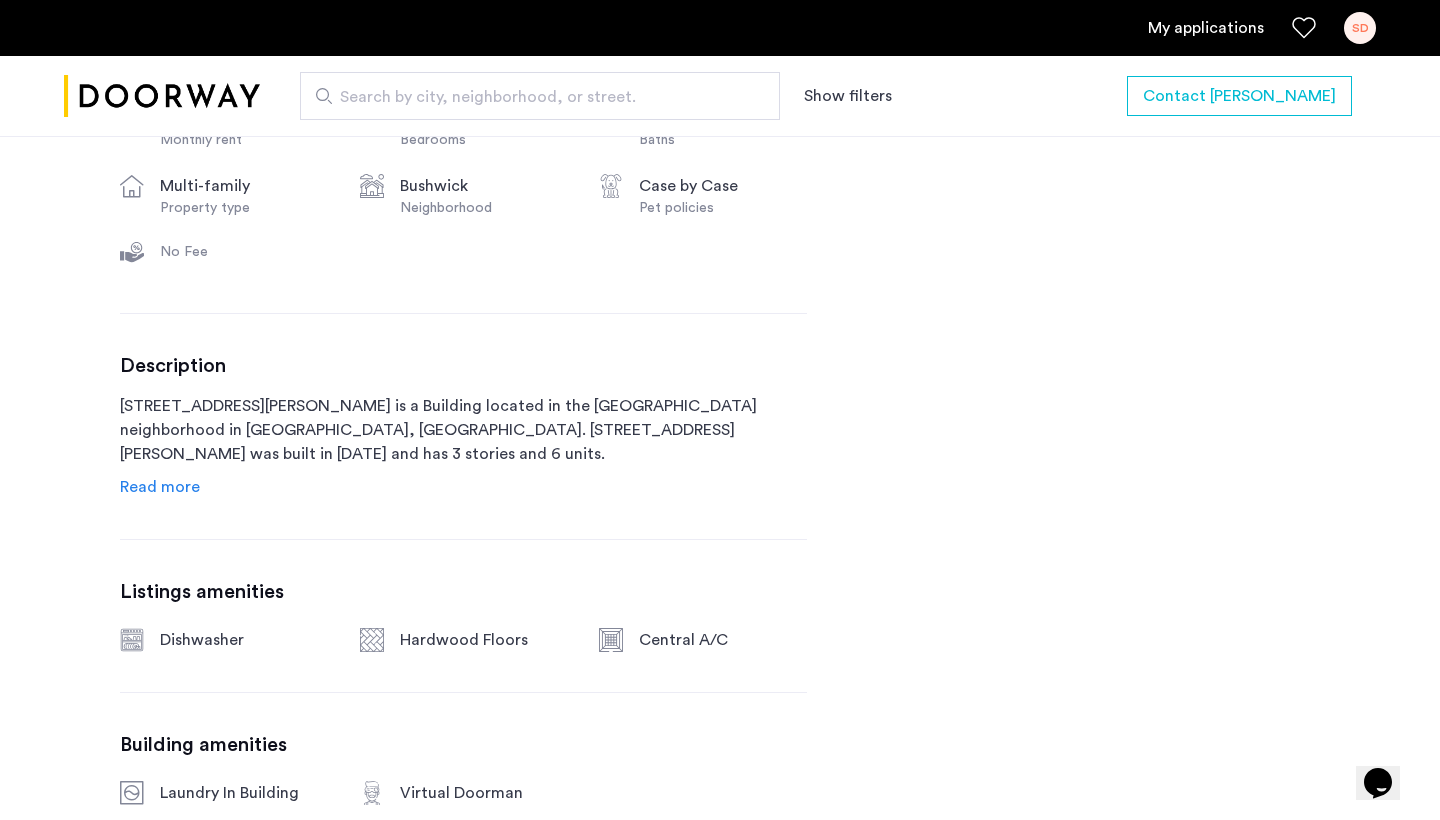 click on "Read more" 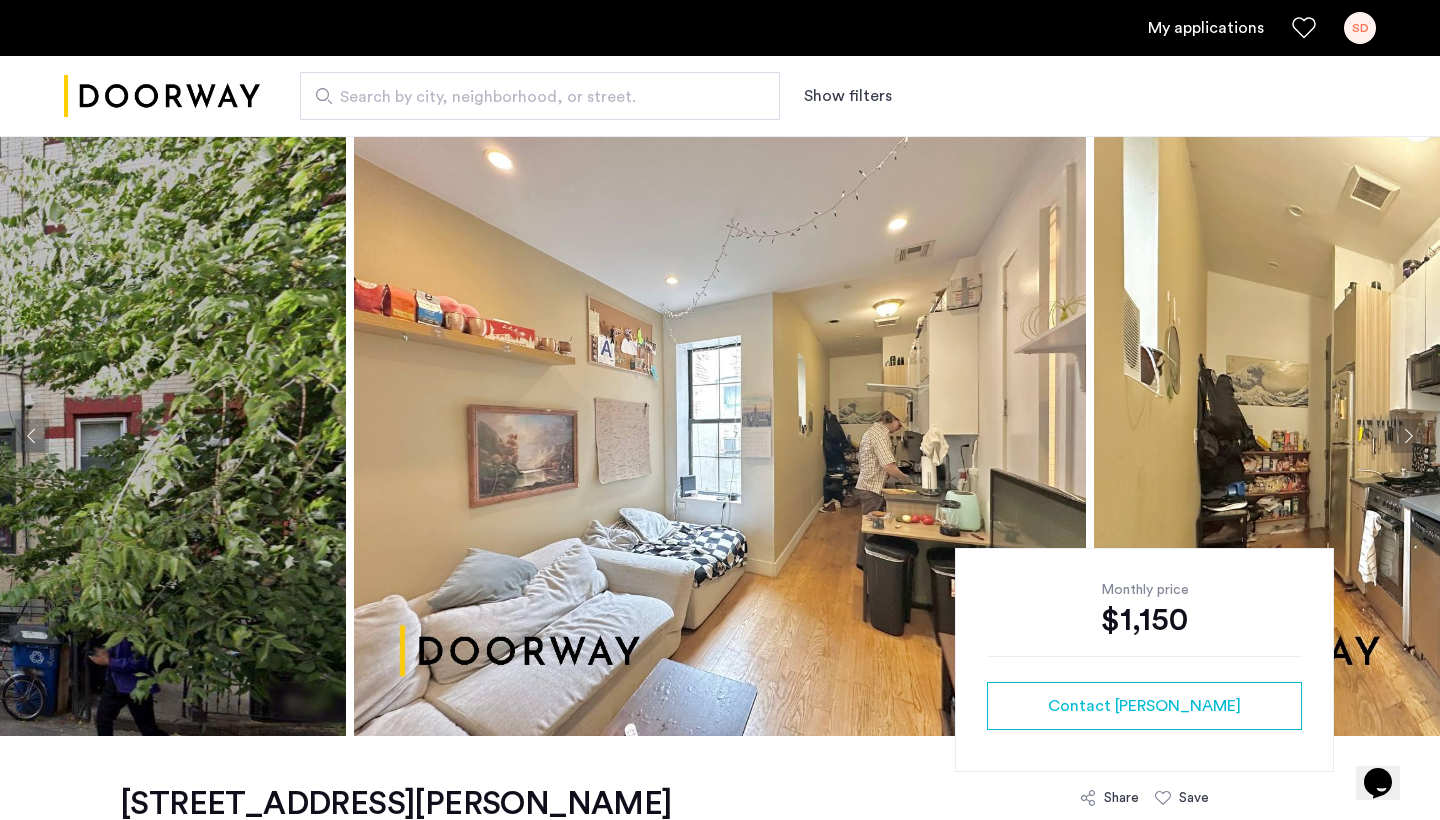 scroll, scrollTop: 0, scrollLeft: 0, axis: both 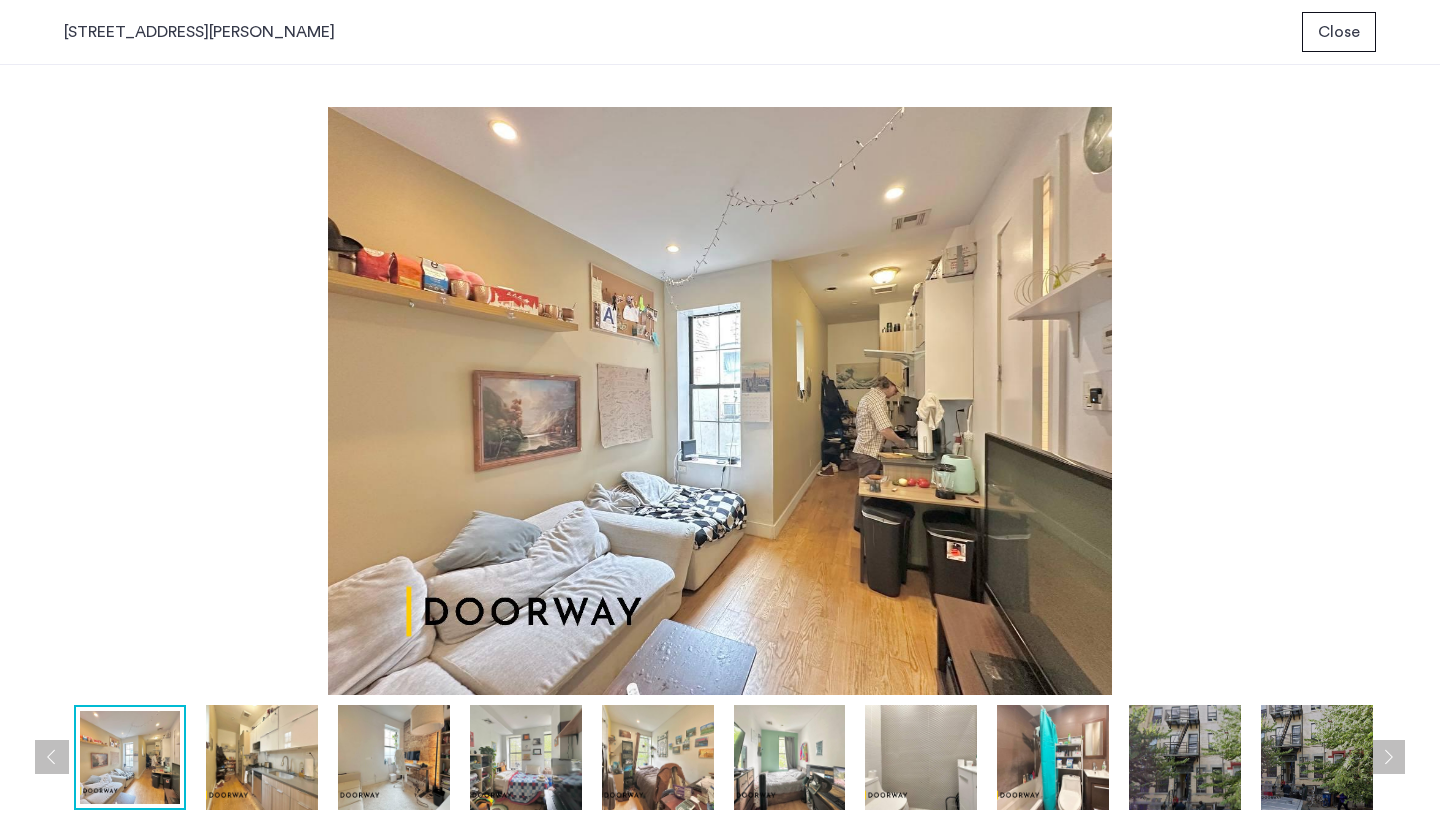 click at bounding box center (262, 757) 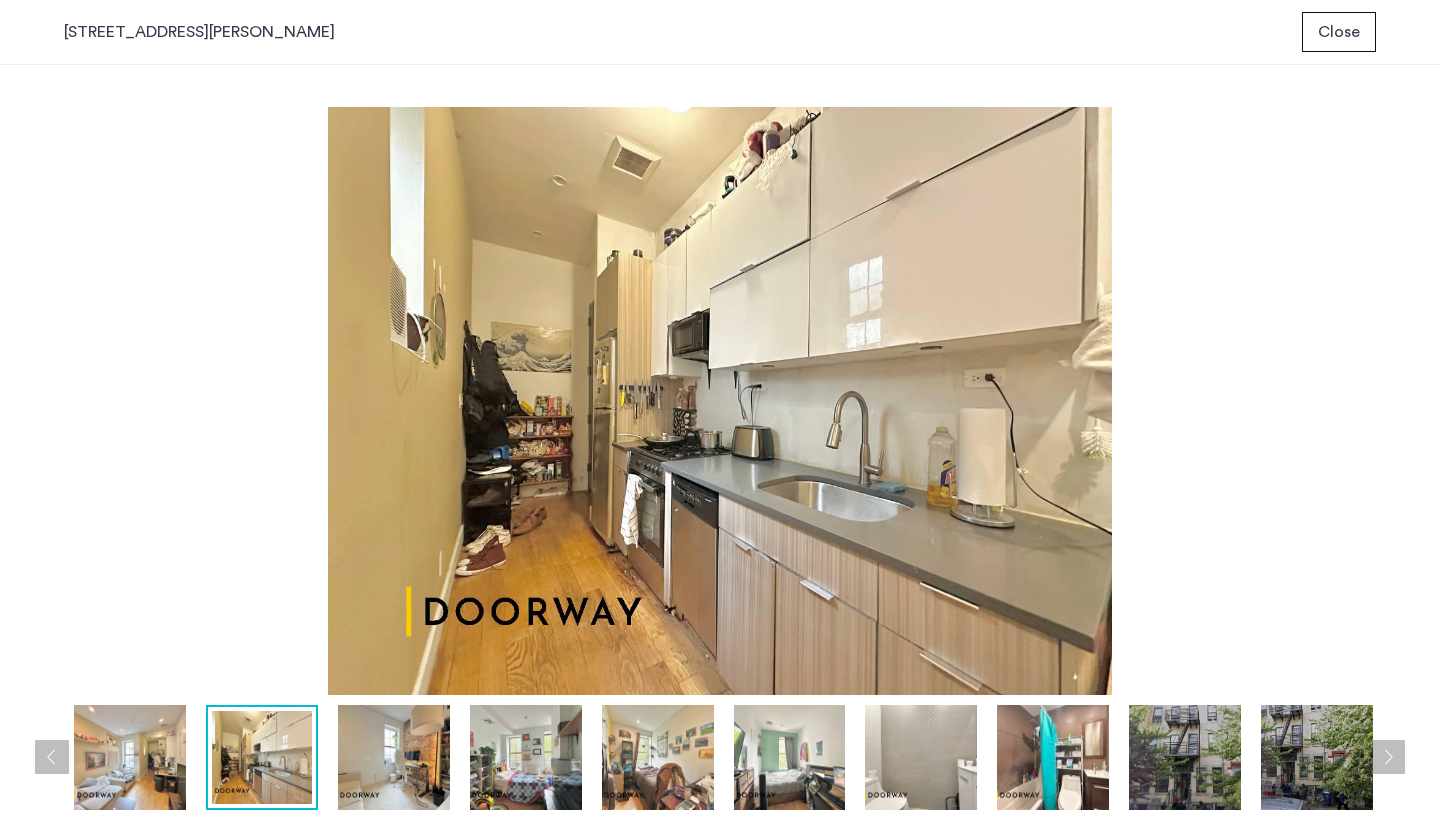 click at bounding box center [394, 757] 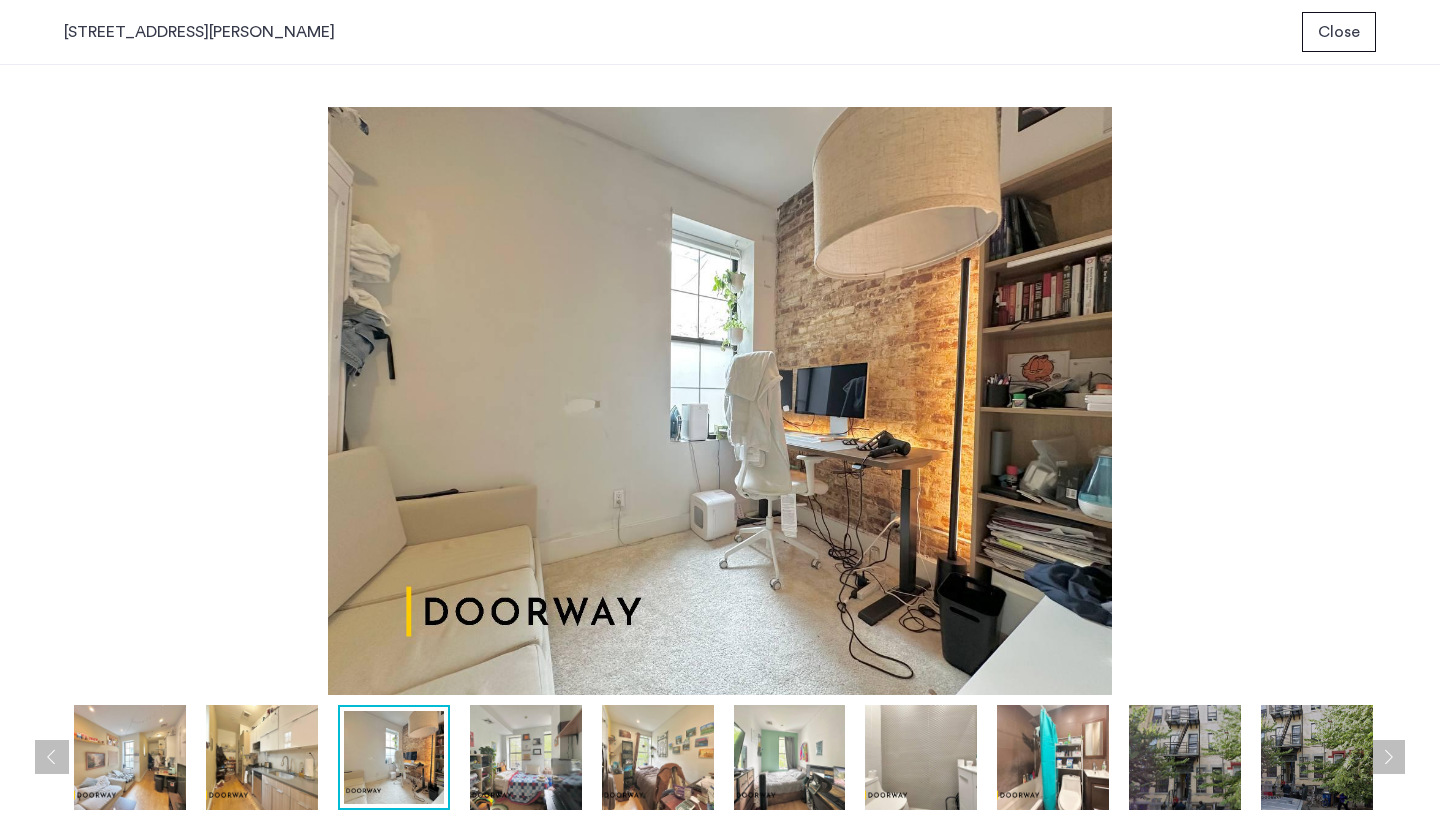 click at bounding box center [526, 757] 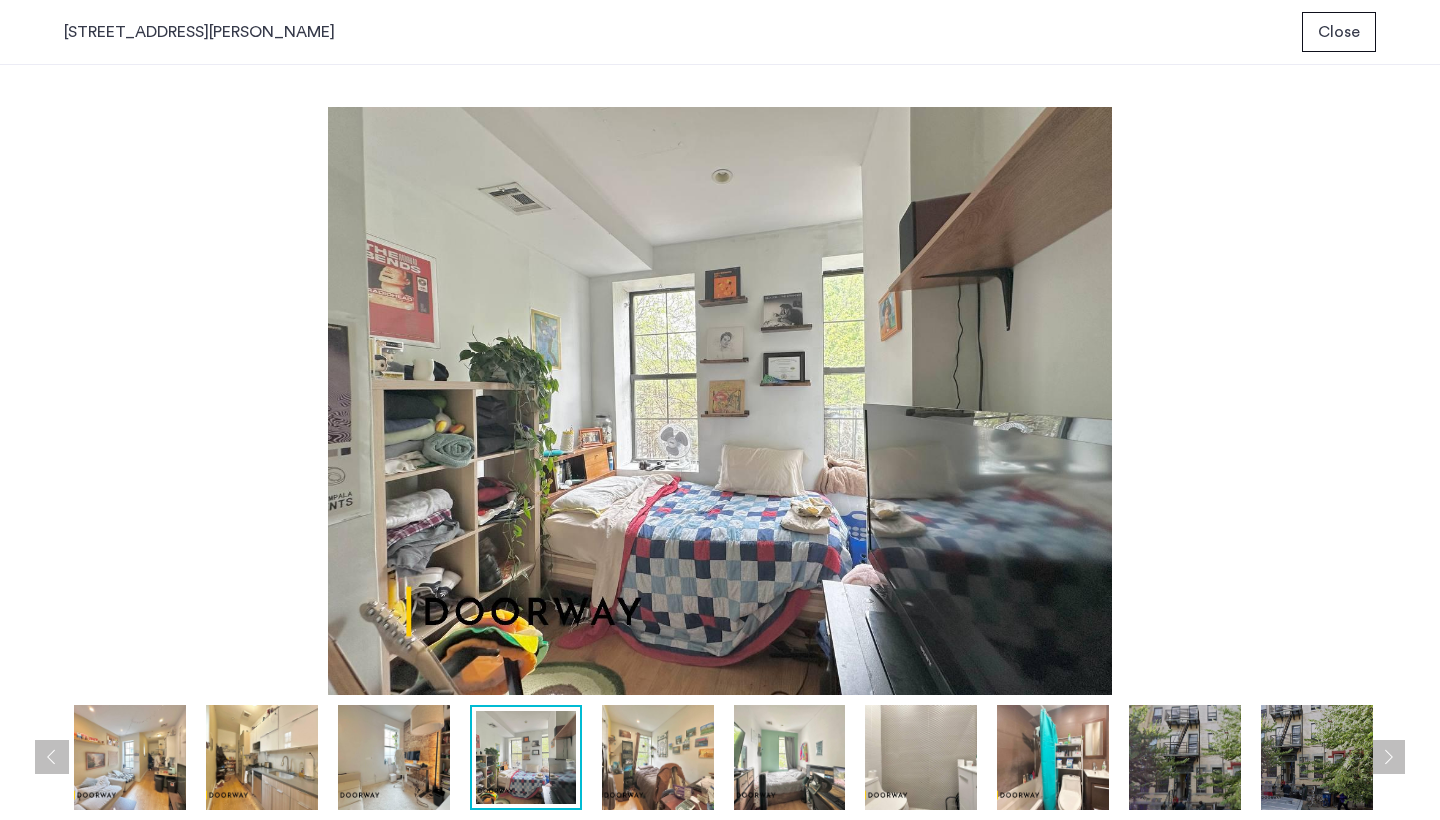 click at bounding box center [658, 757] 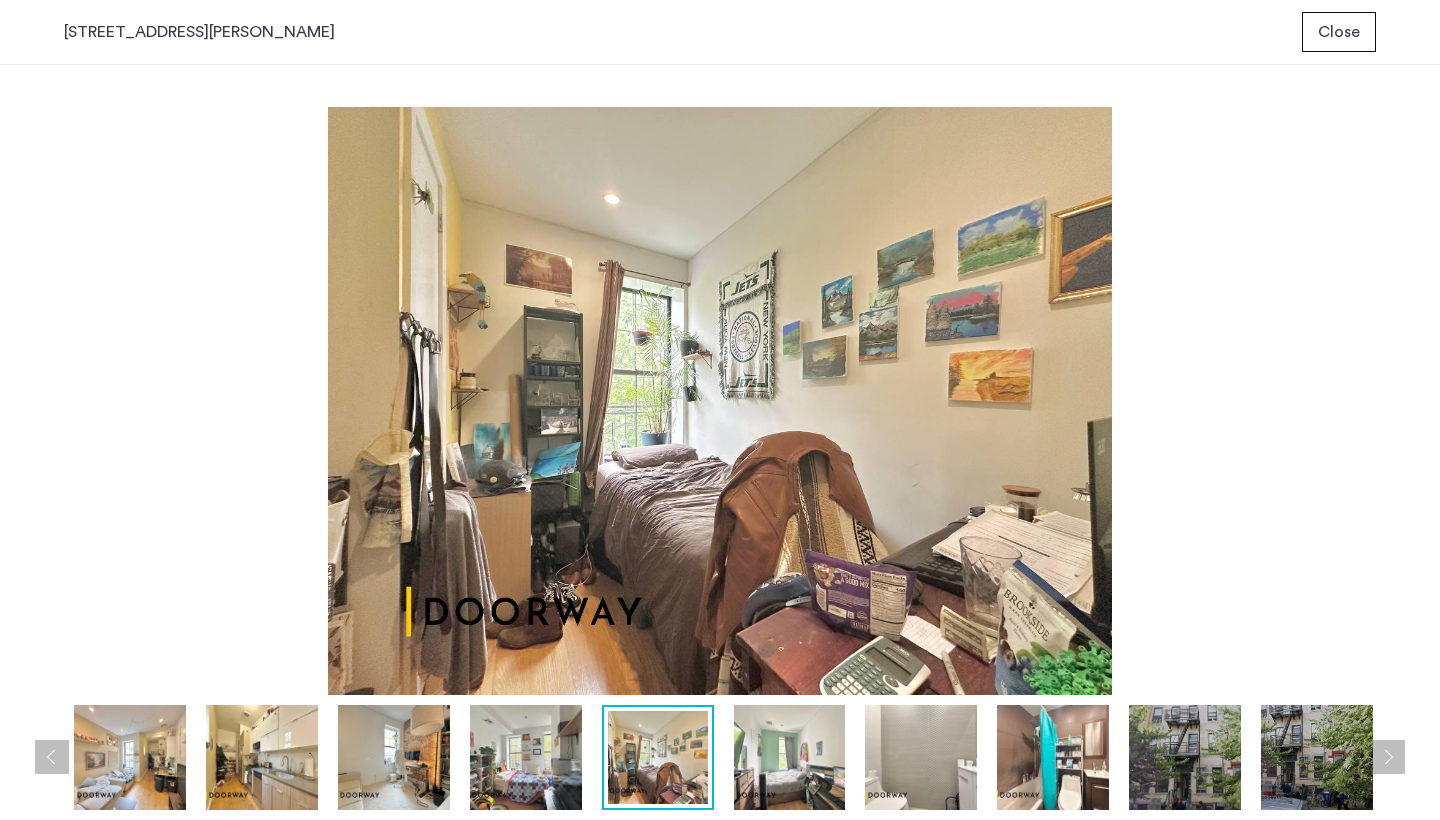 click at bounding box center (790, 757) 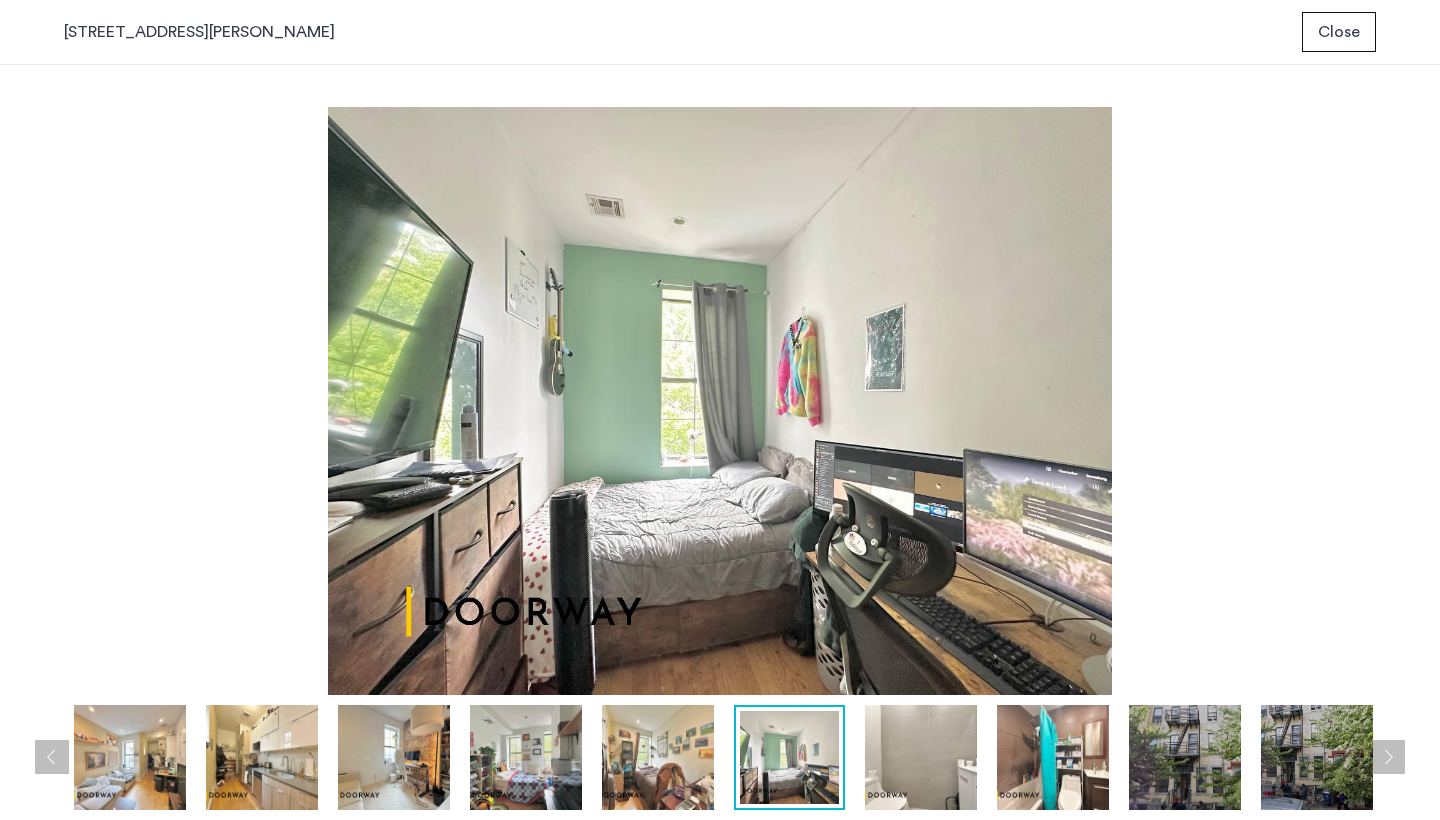 click at bounding box center (725, 757) 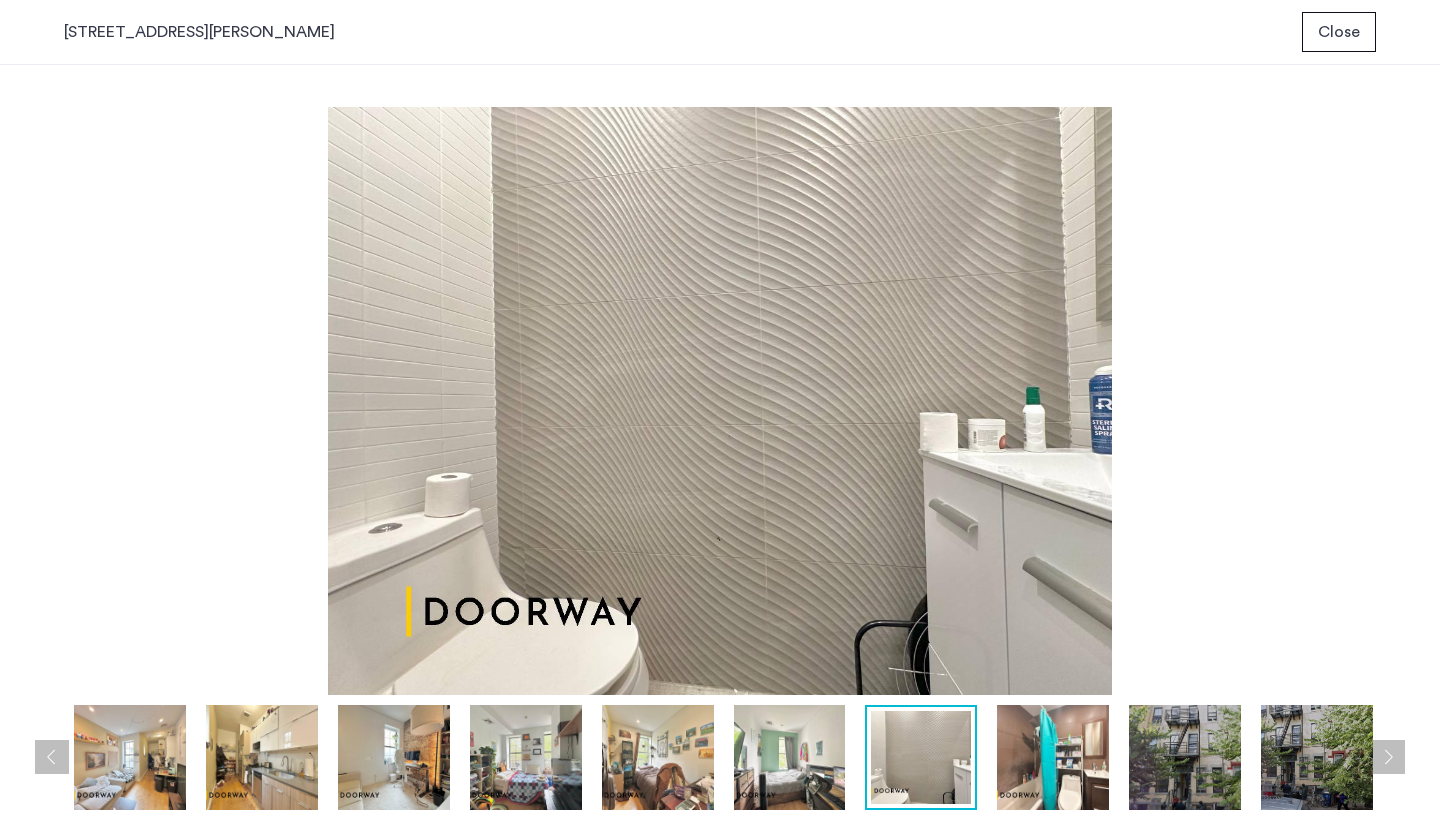 click at bounding box center (1053, 757) 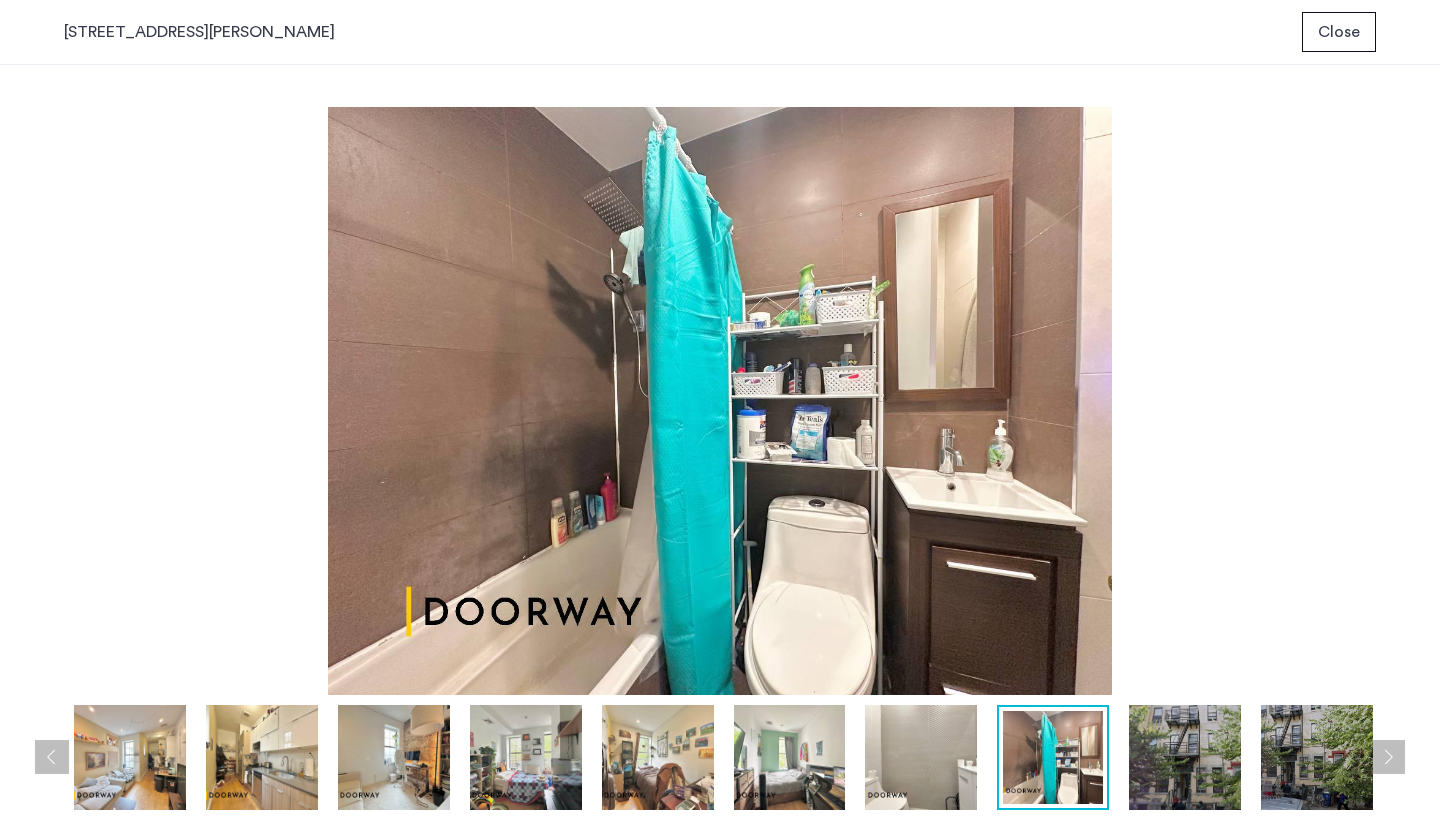 click at bounding box center [1185, 757] 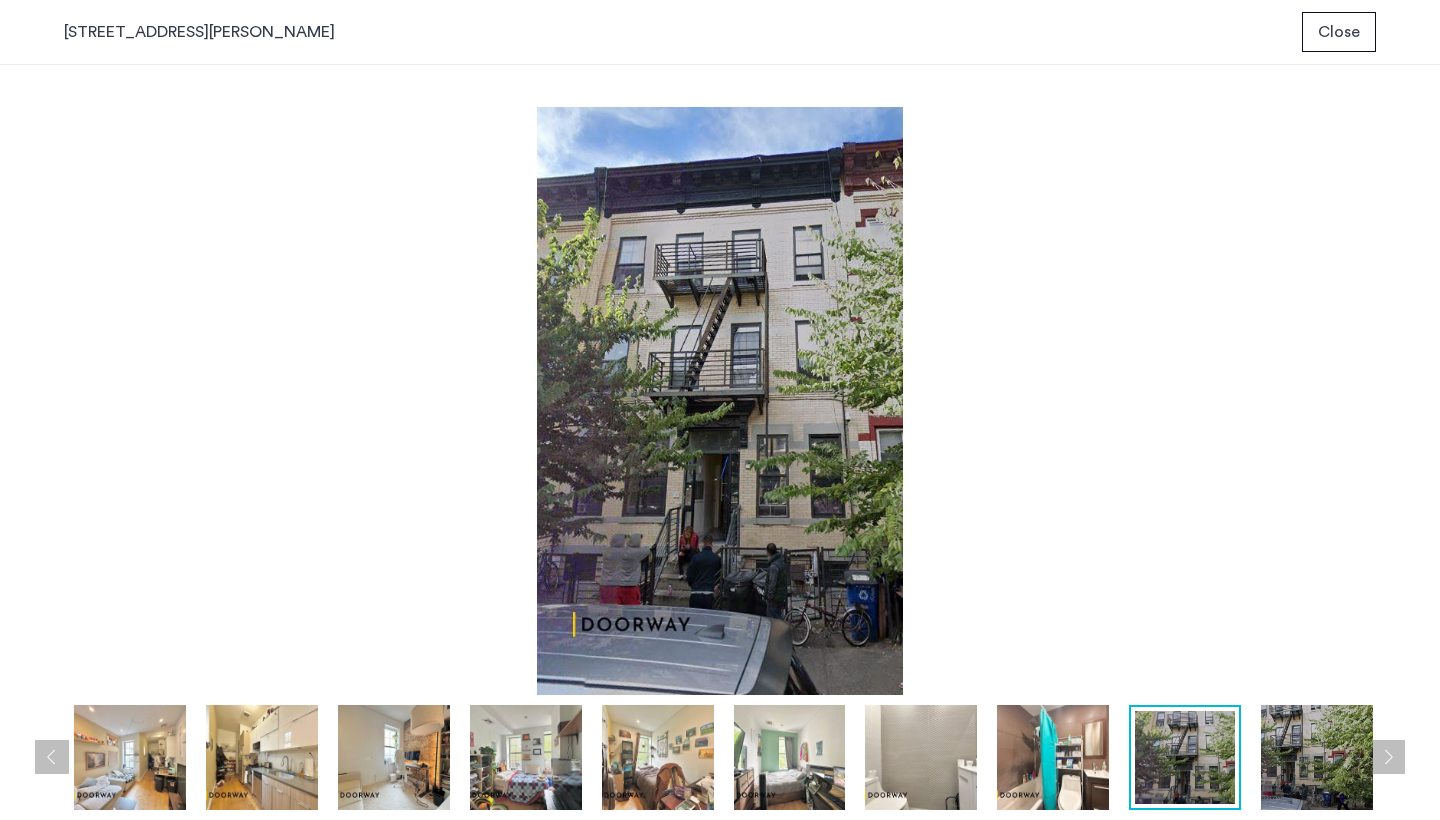 click at bounding box center (1317, 757) 